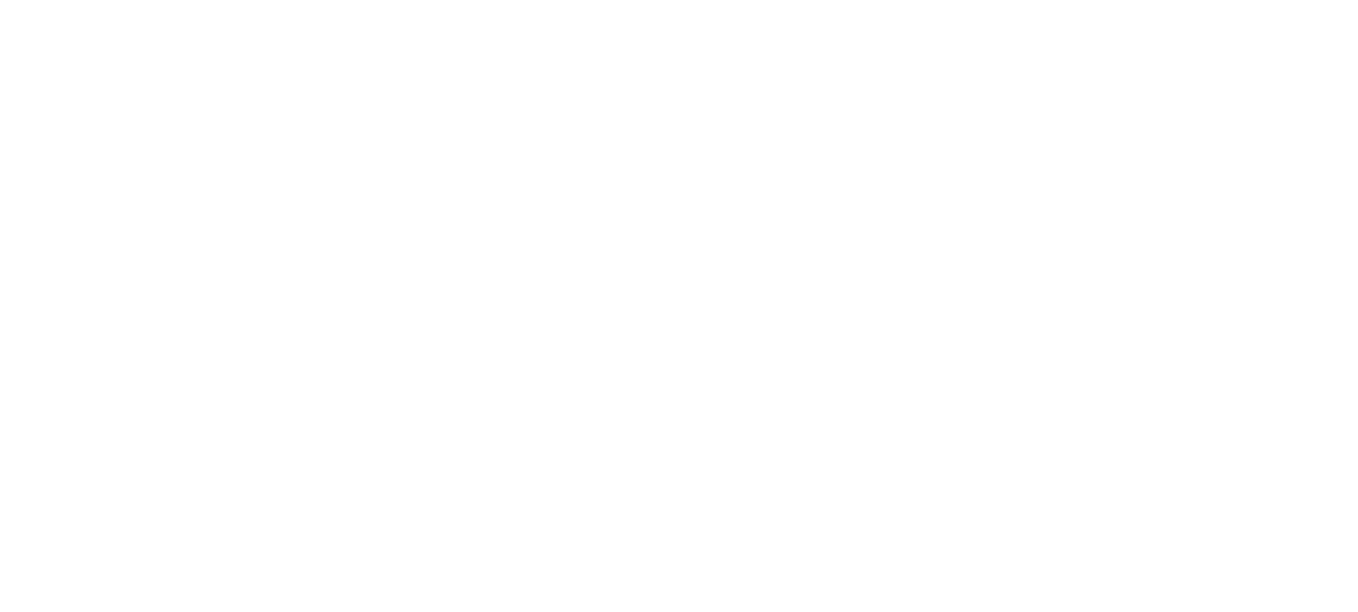 scroll, scrollTop: 0, scrollLeft: 0, axis: both 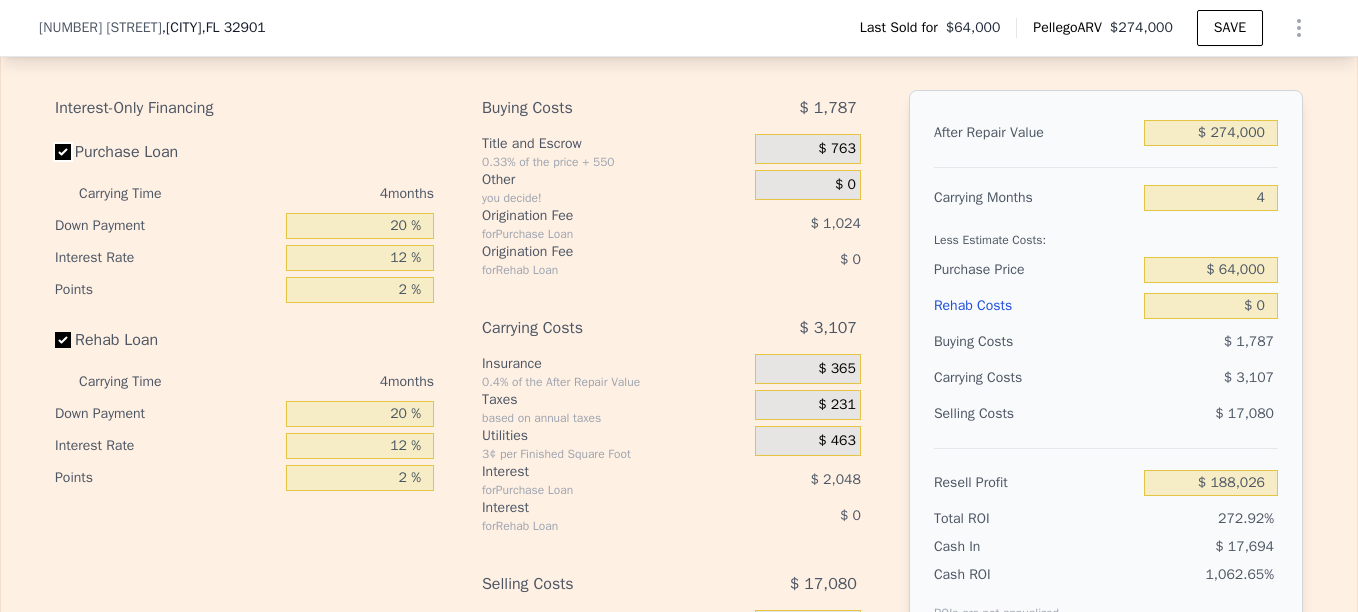 click on "Purchase Loan" at bounding box center [63, 152] 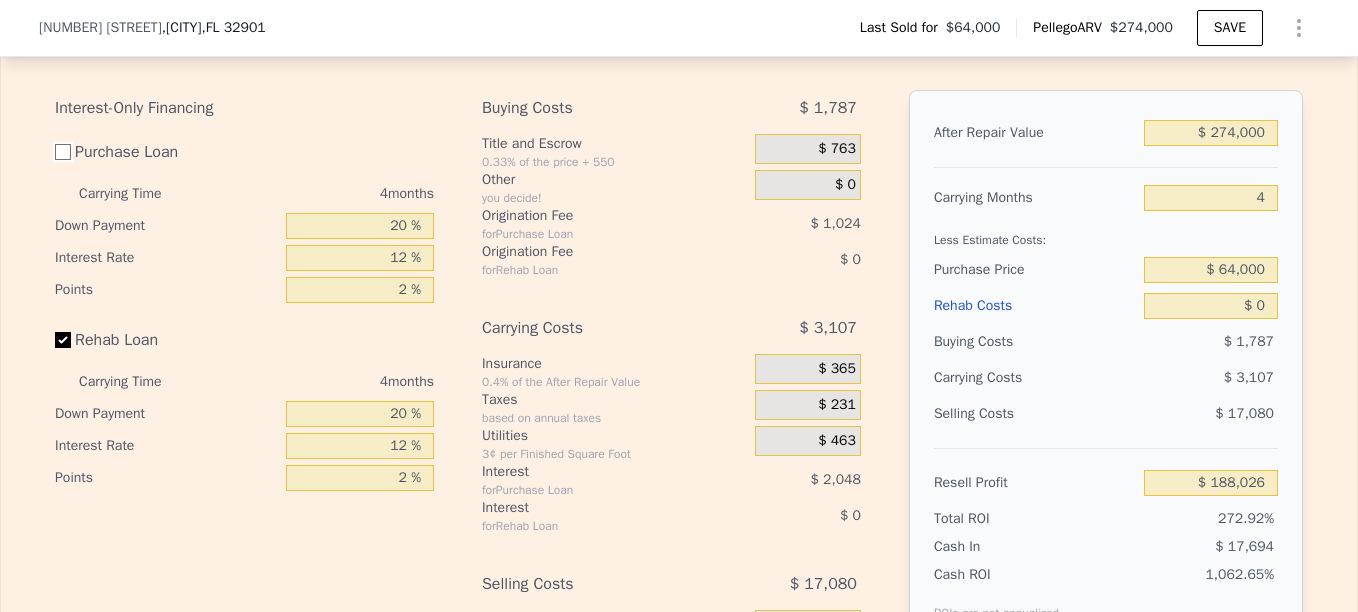 checkbox on "false" 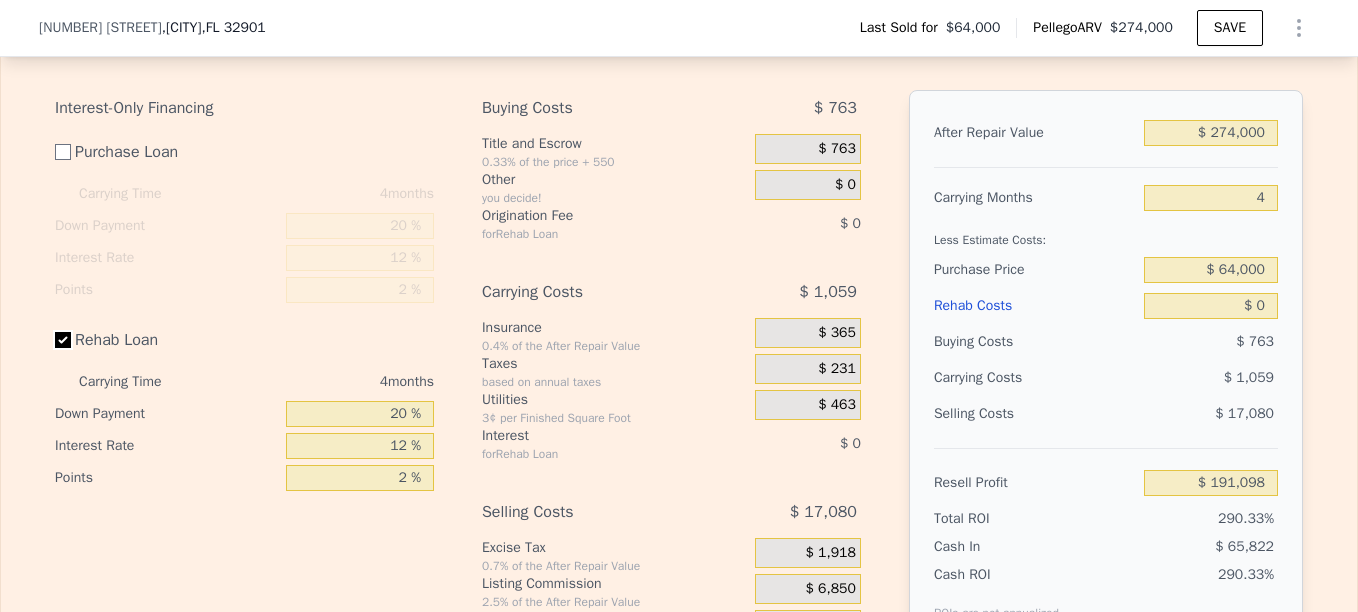 click on "Rehab Loan" at bounding box center [63, 340] 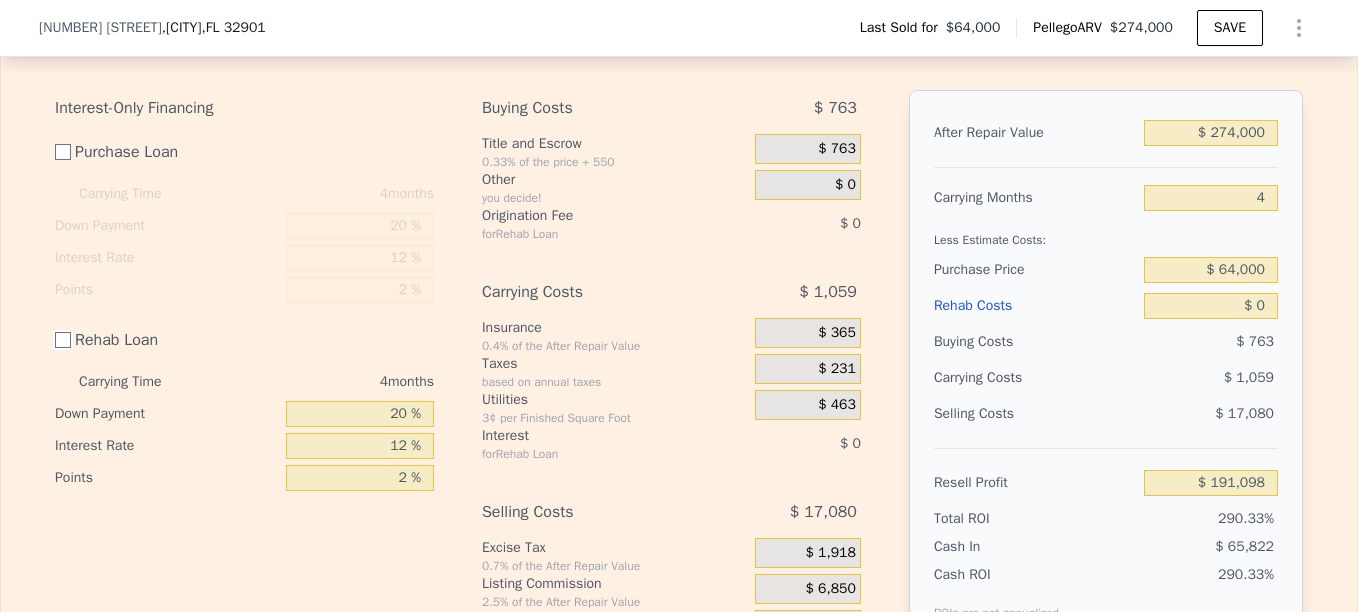 checkbox on "false" 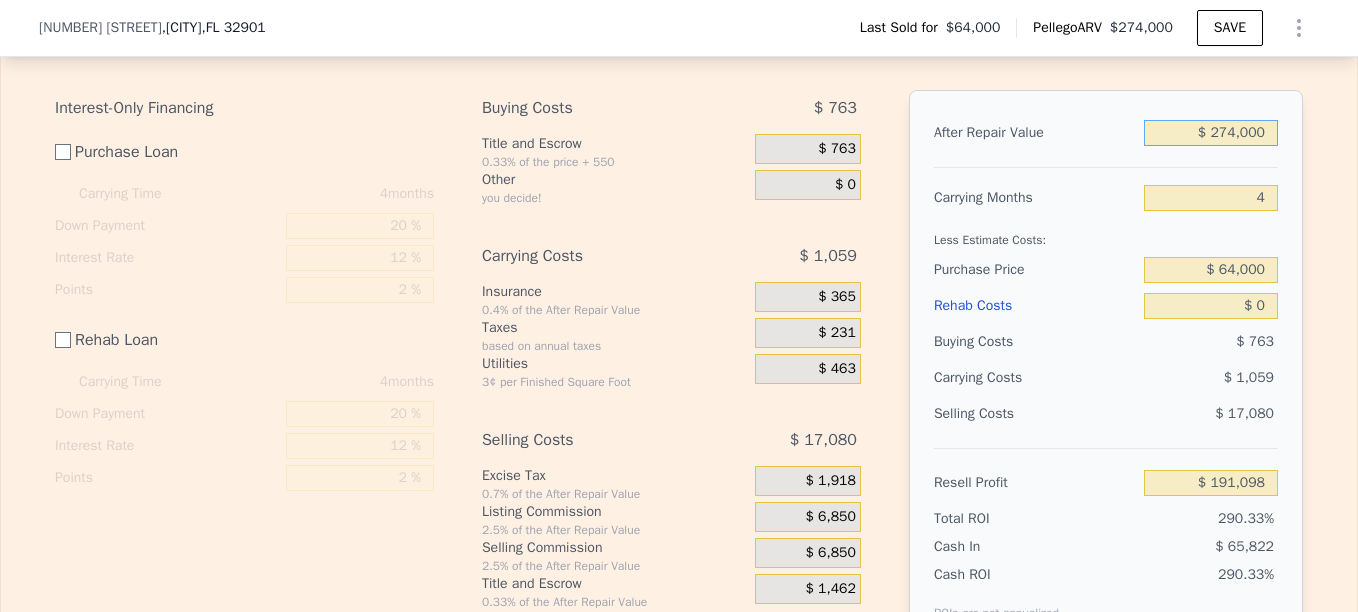 click on "$ 274,000" at bounding box center (1211, 133) 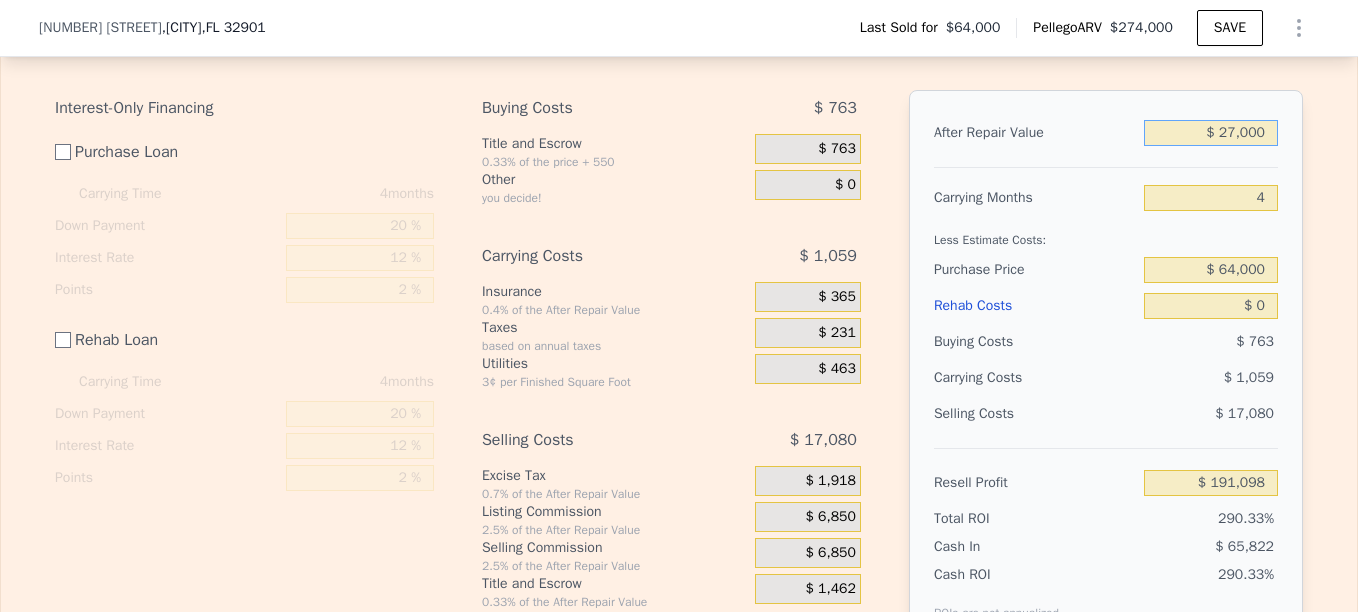 type on "$ 2,000" 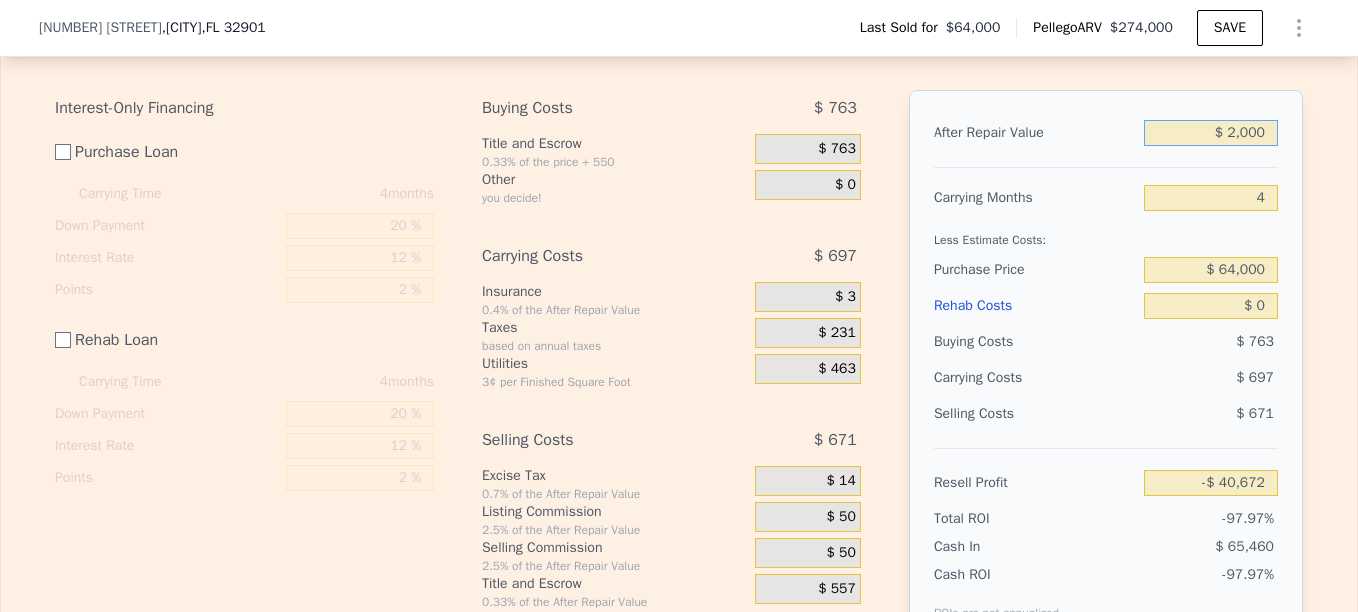 type on "-$ 64,131" 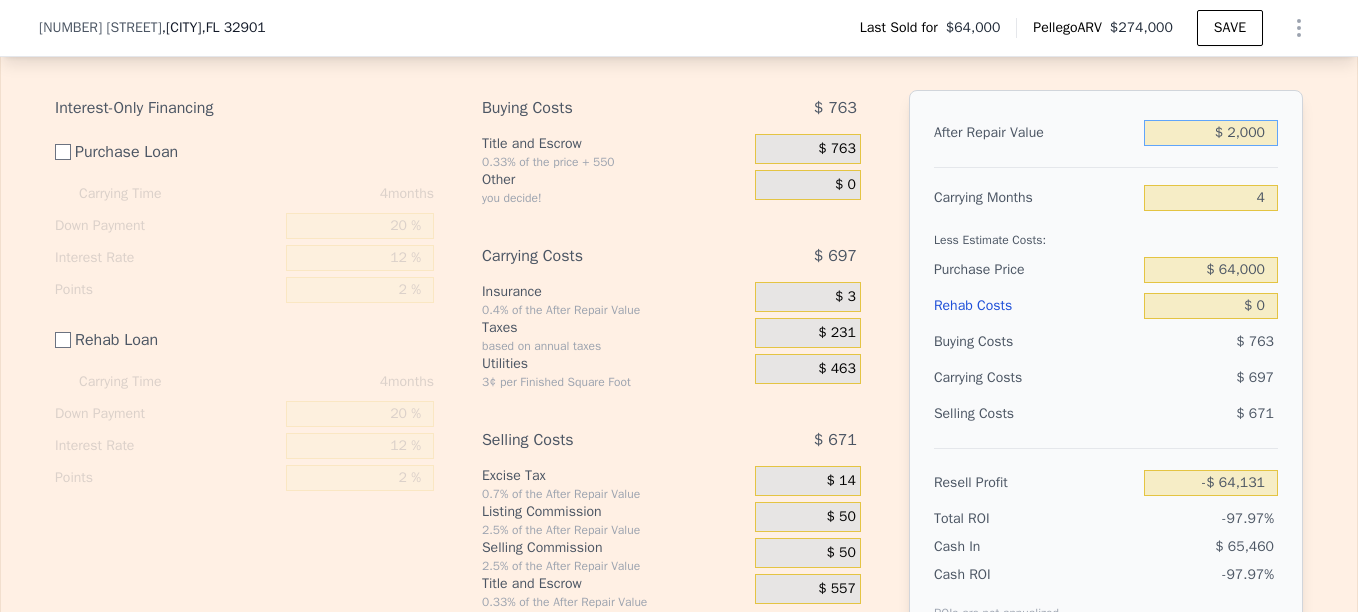 type on "$ 000" 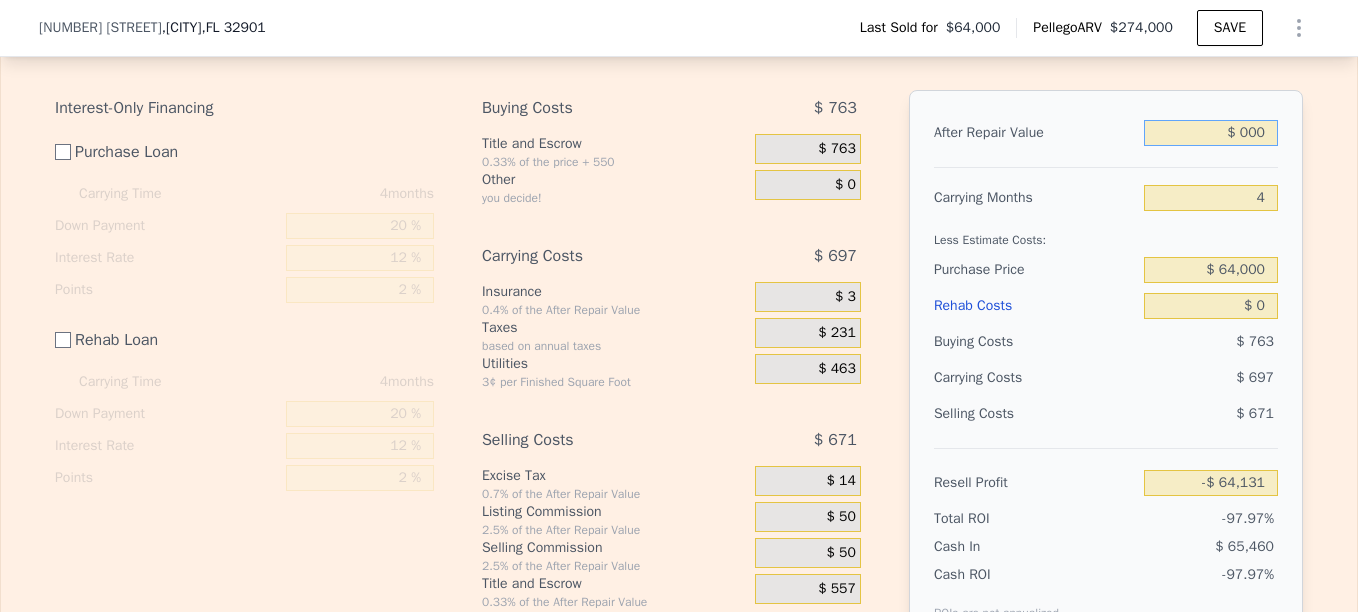 type on "-$ 66,007" 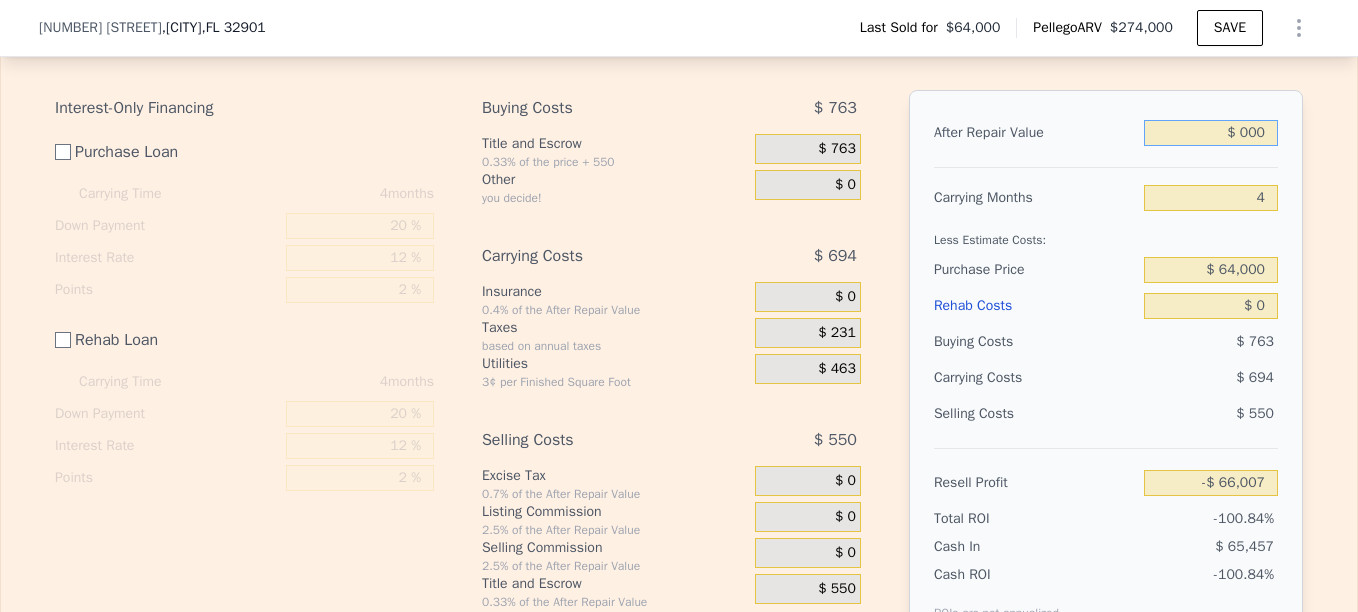 type on "$ 3,000" 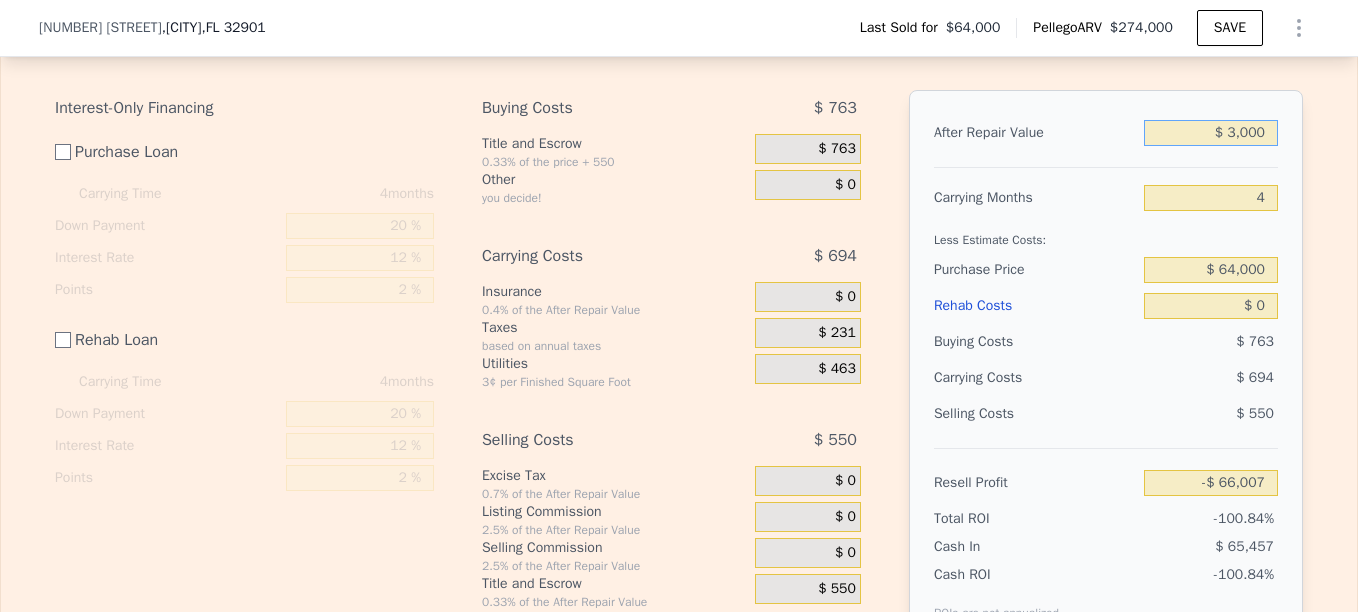 type on "-$ 63,192" 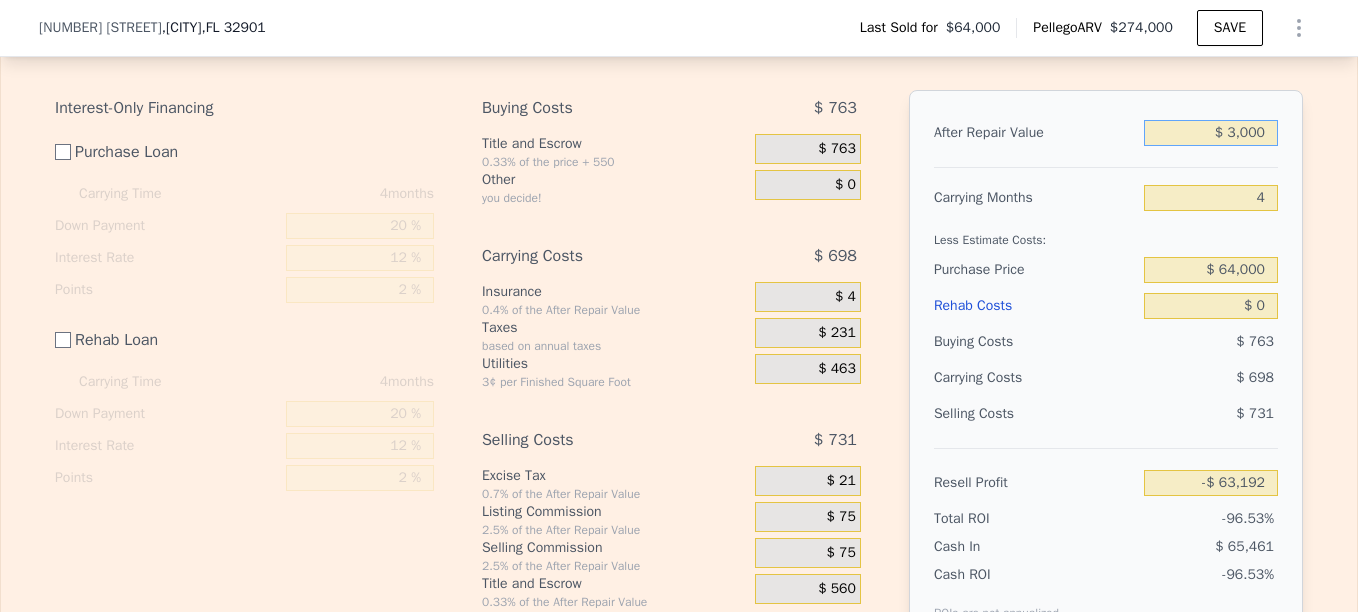 type on "$ 33,000" 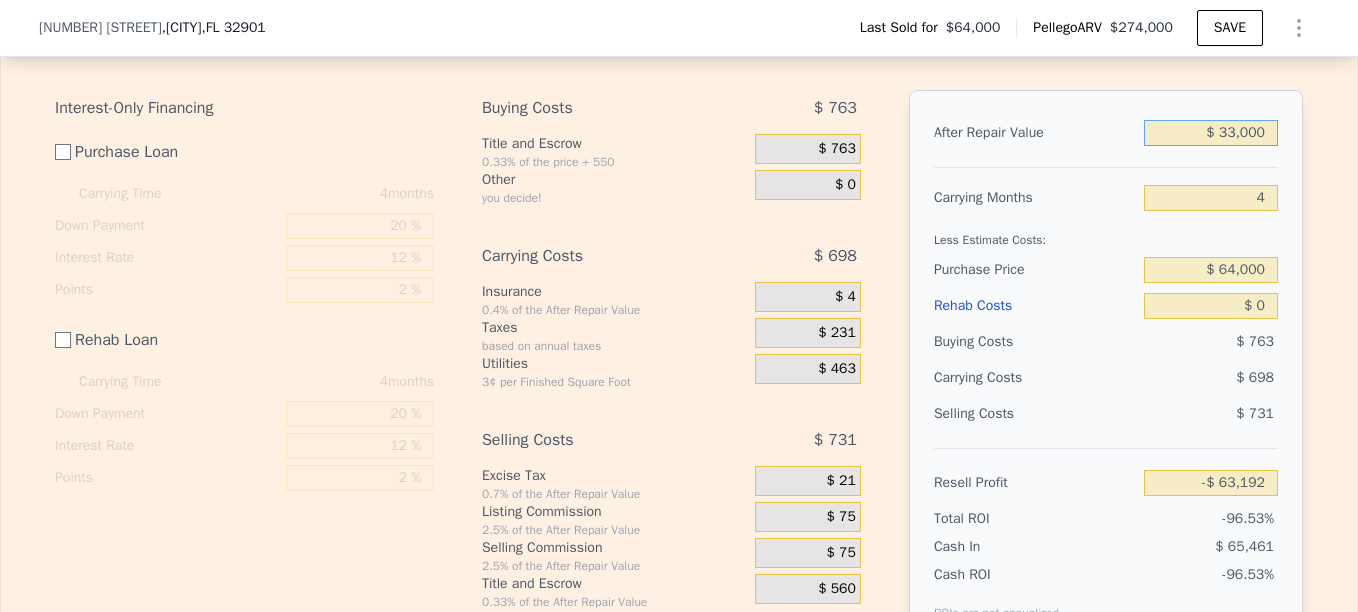 type on "-$ 35,042" 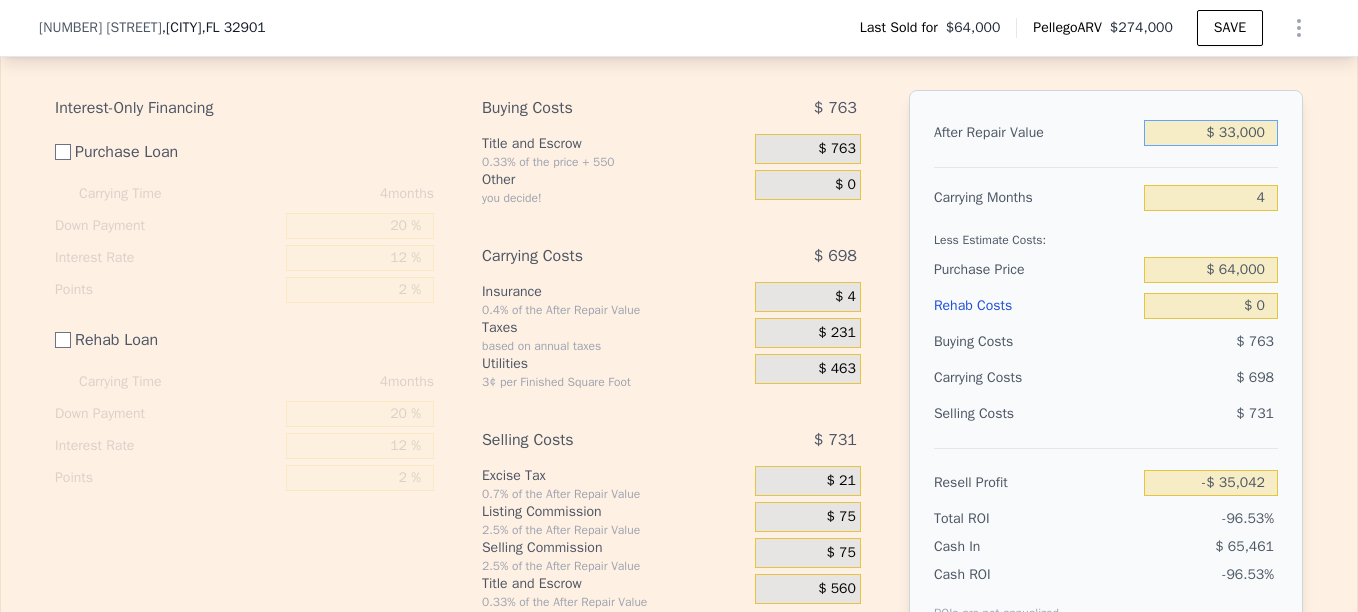 type on "$ 333,000" 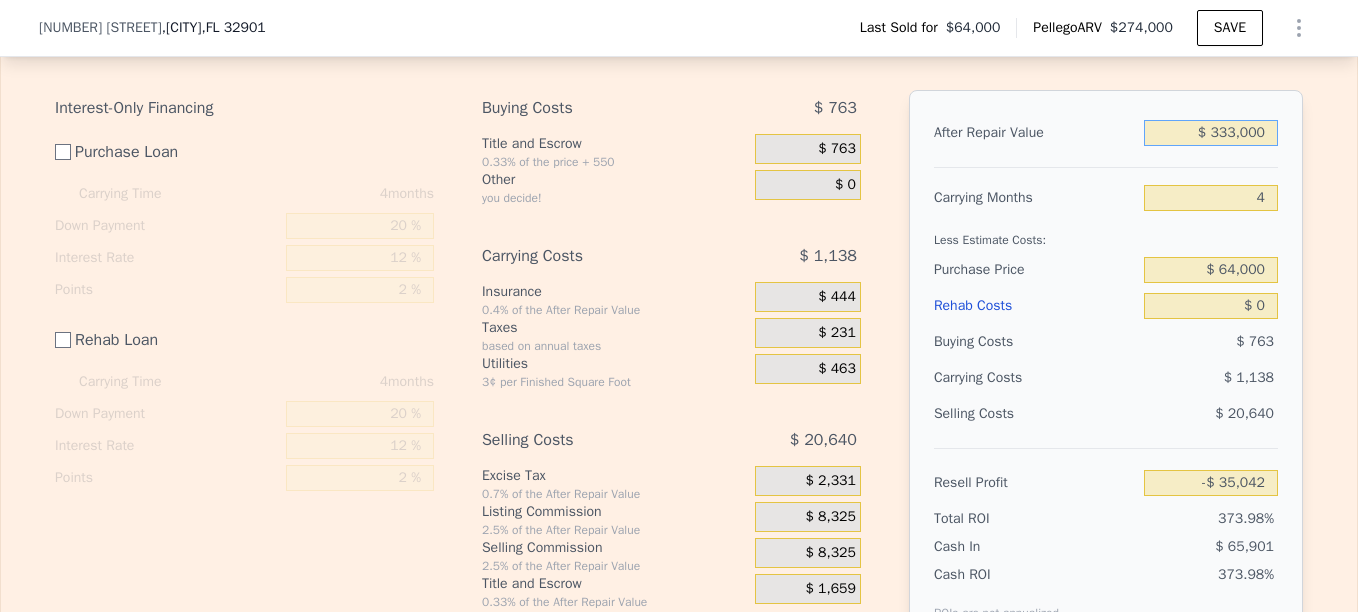 type on "$ 246,459" 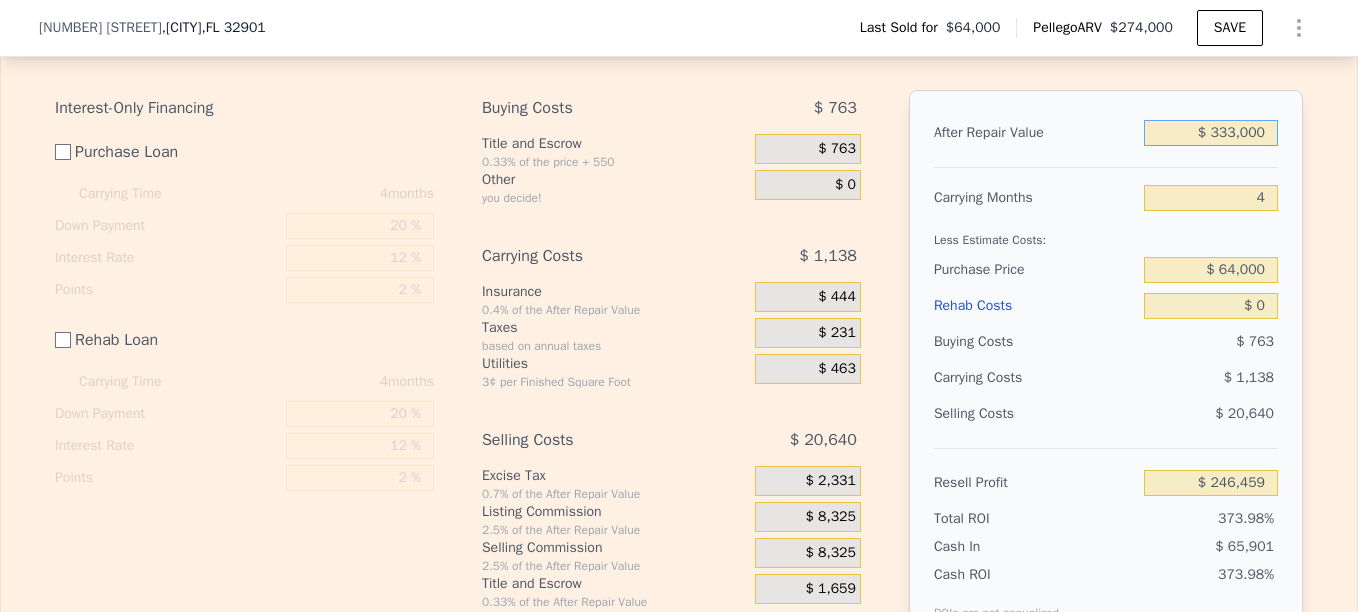 type on "$ 333,000" 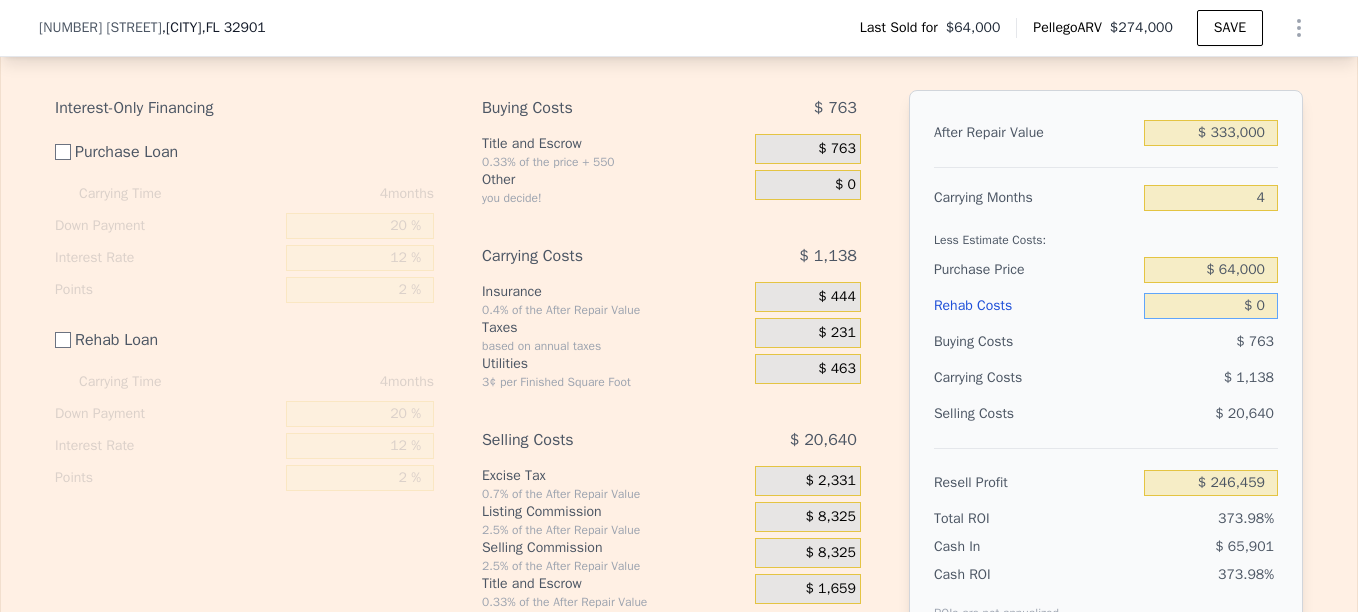click on "$ 0" at bounding box center [1211, 306] 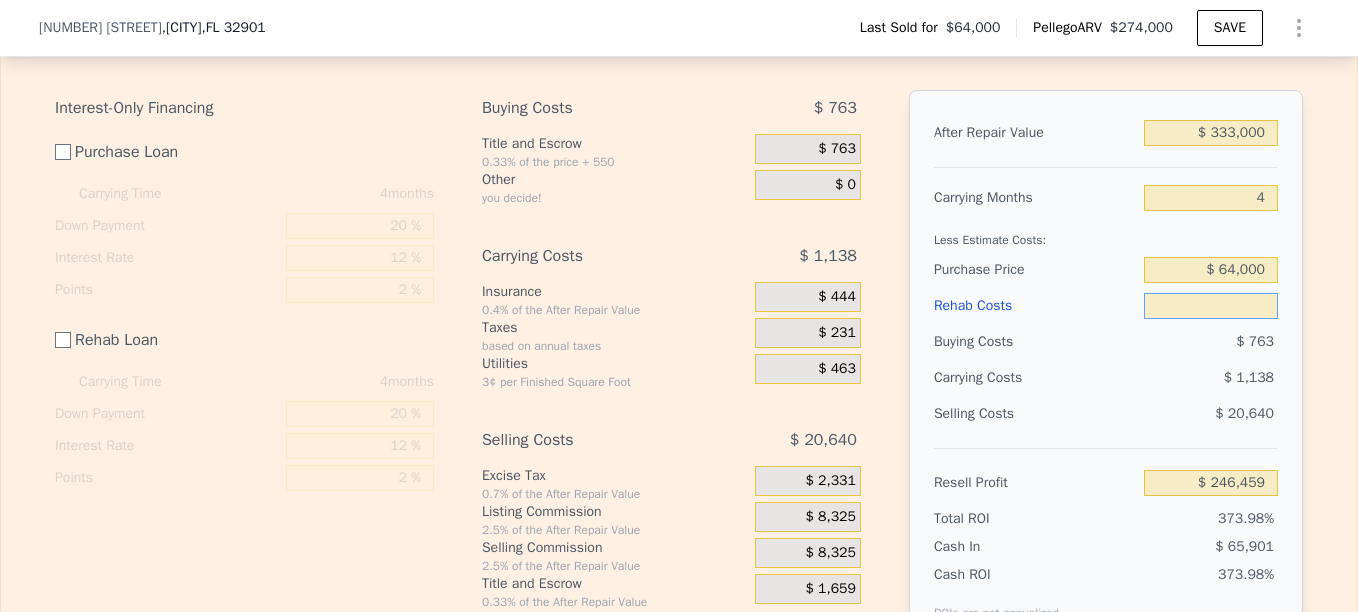 paste on "$ 41,825" 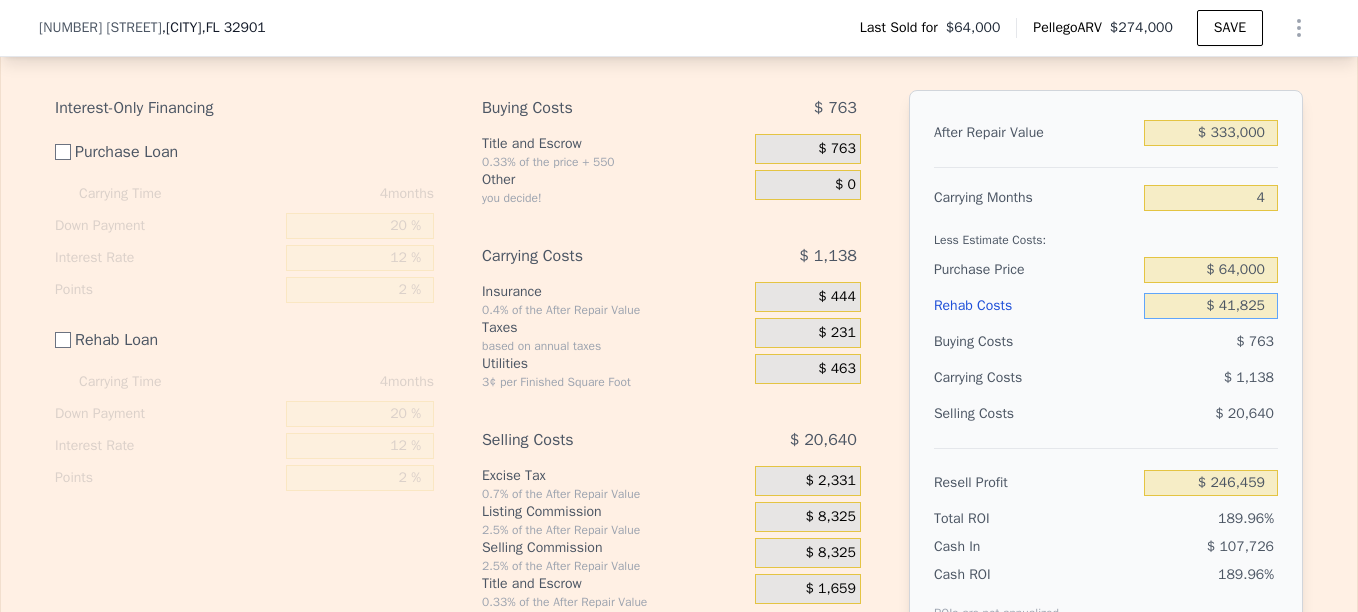 type on "$ 204,634" 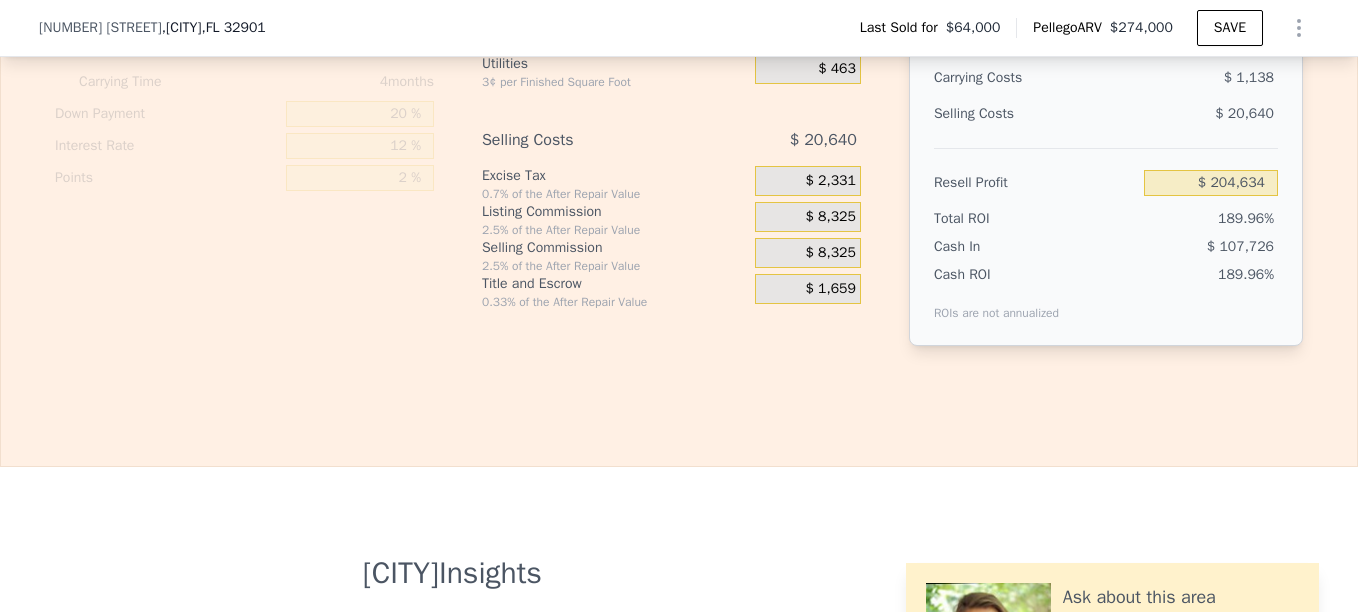 scroll, scrollTop: 3093, scrollLeft: 0, axis: vertical 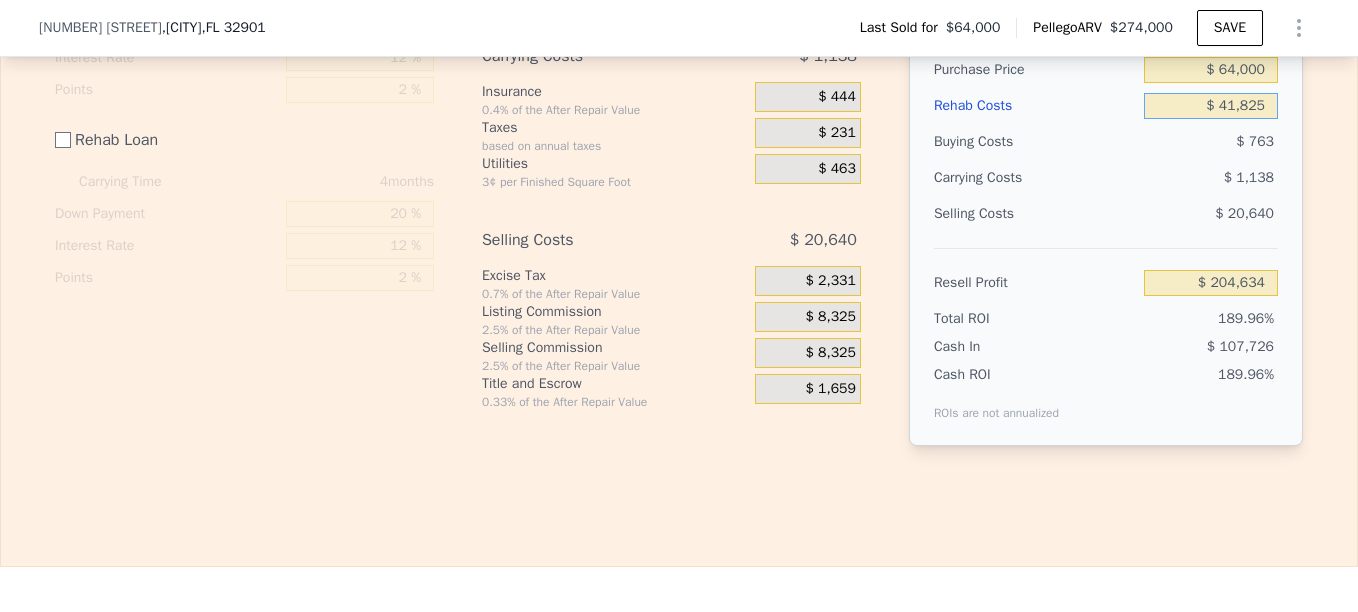 type on "$ 41,825" 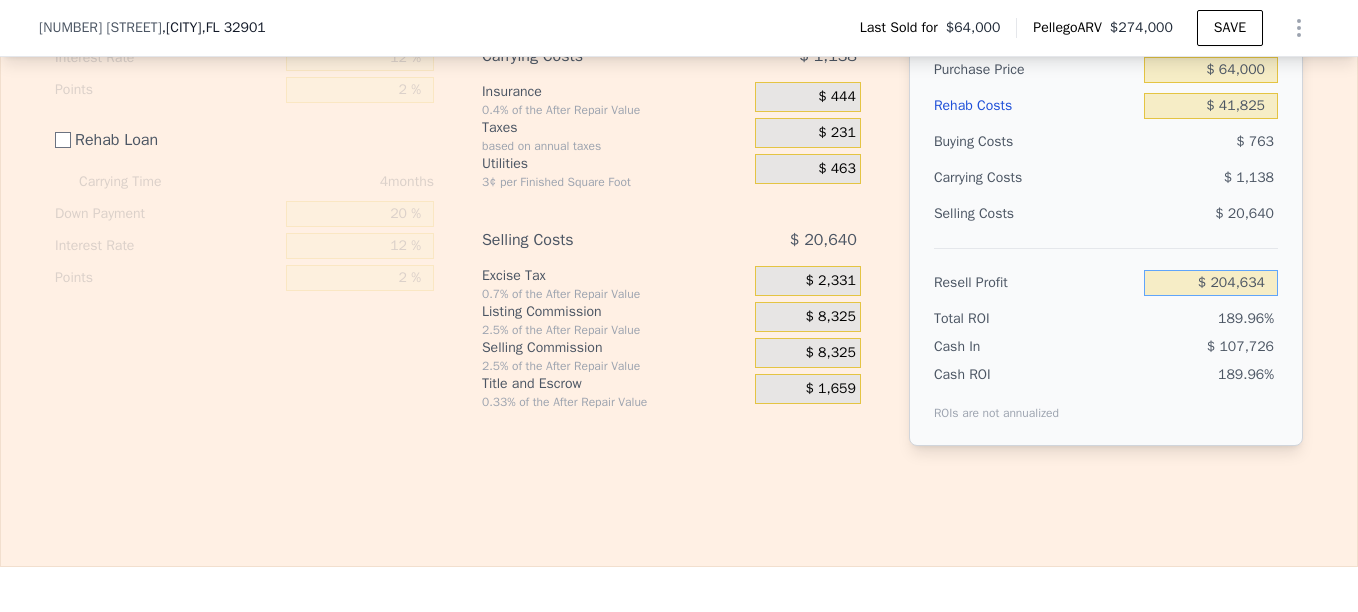 click on "$ 204,634" at bounding box center (1211, 283) 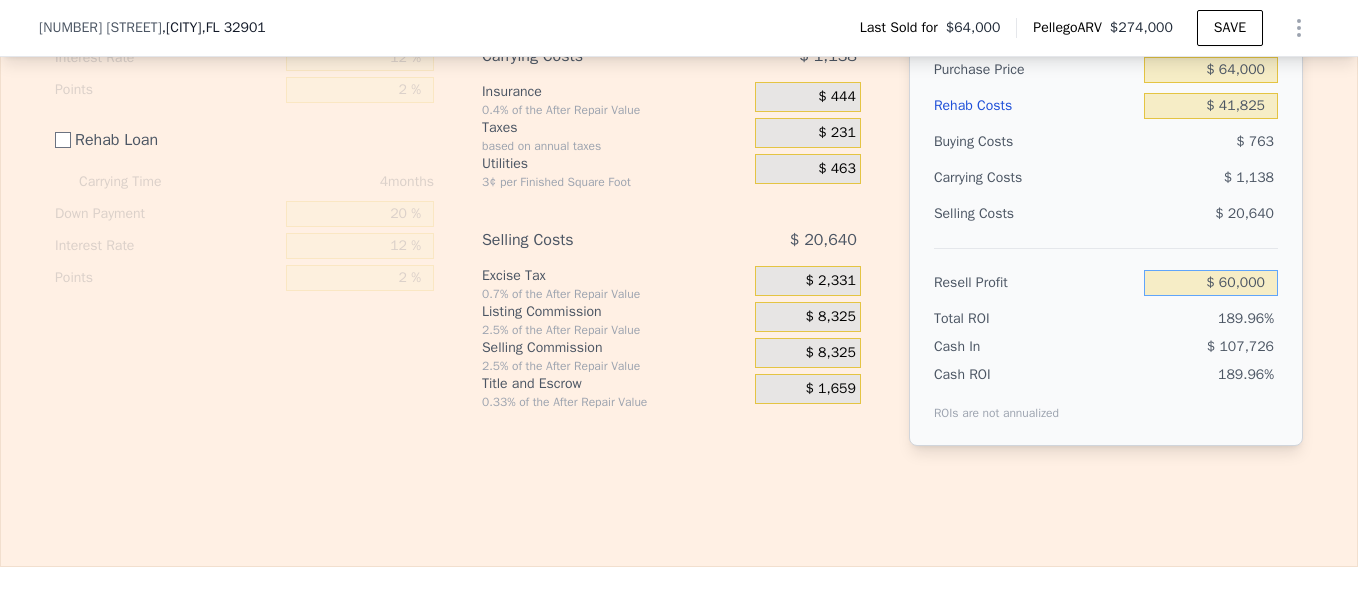 type on "$ 60,000" 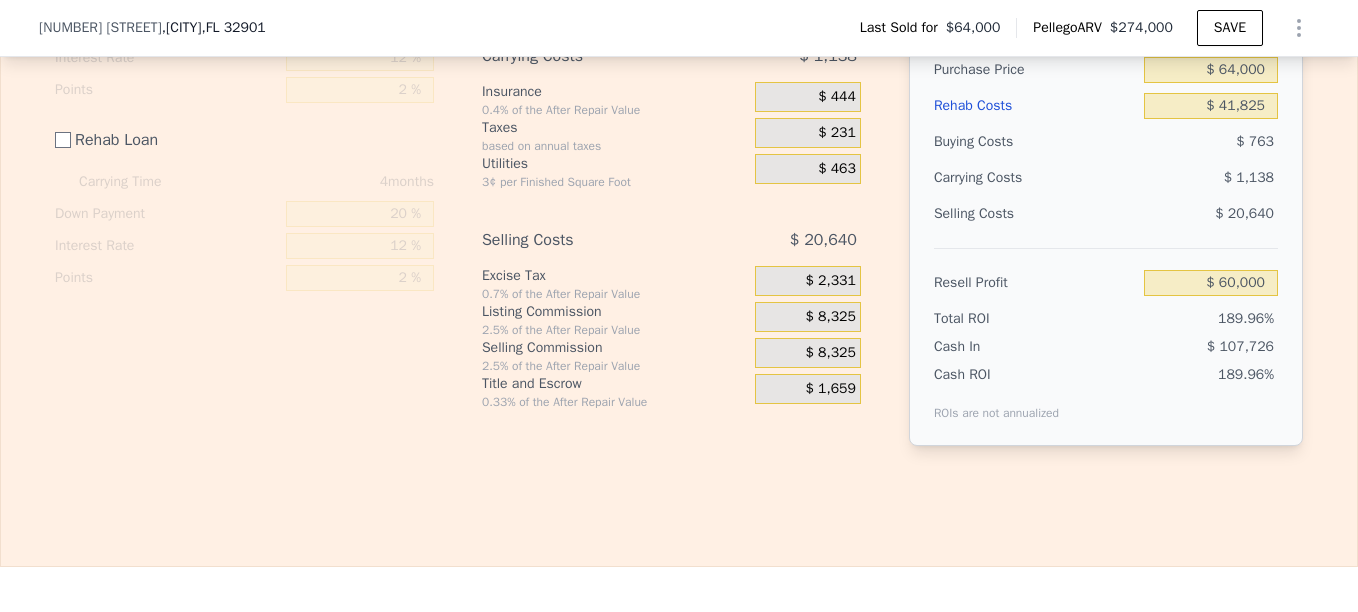 click on "Edit the assumptions in yellow boxes. Input profit to calculate an offer price. Pre-set assumptions are computer generated by Pellego. Interest-Only Financing Purchase Loan Carrying Time 4 months Down Payment 20 % Interest Rate 12 % Points 2 % Rehab Loan Carrying Time 4 months Down Payment 20 % Interest Rate 12 % Points 2 % Buying Costs $ [PRICE] Title and Escrow 0.33% of the price + 550 $ [PRICE] Other you decide! $ 0 Carrying Costs $ [PRICE] Insurance 0.4% of the After Repair Value $ [PRICE] Taxes based on annual taxes $ [PRICE] Utilities 3¢ per Finished Square Foot $ [PRICE] Selling Costs $ [PRICE] Excise Tax 0.7% of the After Repair Value $ [PRICE] Listing Commission 2.5% of the After Repair Value $ [PRICE] Selling Commission 2.5% of the After Repair Value $ [PRICE] Title and Escrow 0.33% of the After Repair Value $ [PRICE] After Repair Value $ [PRICE] Carrying Months 4 Less Estimate Costs: Purchase Price $ [PRICE] Rehab Costs $ [PRICE] Buying Costs $ [PRICE] Carrying Costs $ [PRICE] Selling Costs $ [PRICE] Resell Profit $ [PRICE] Total ROI" at bounding box center (679, 144) 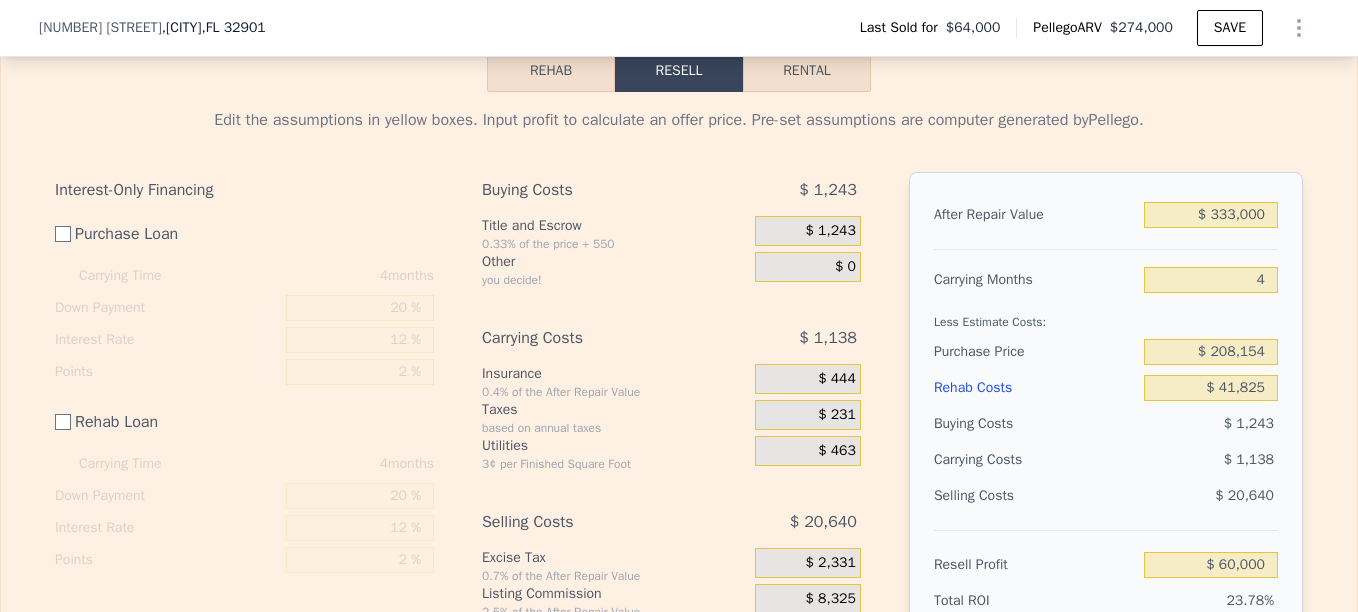 scroll, scrollTop: 2793, scrollLeft: 0, axis: vertical 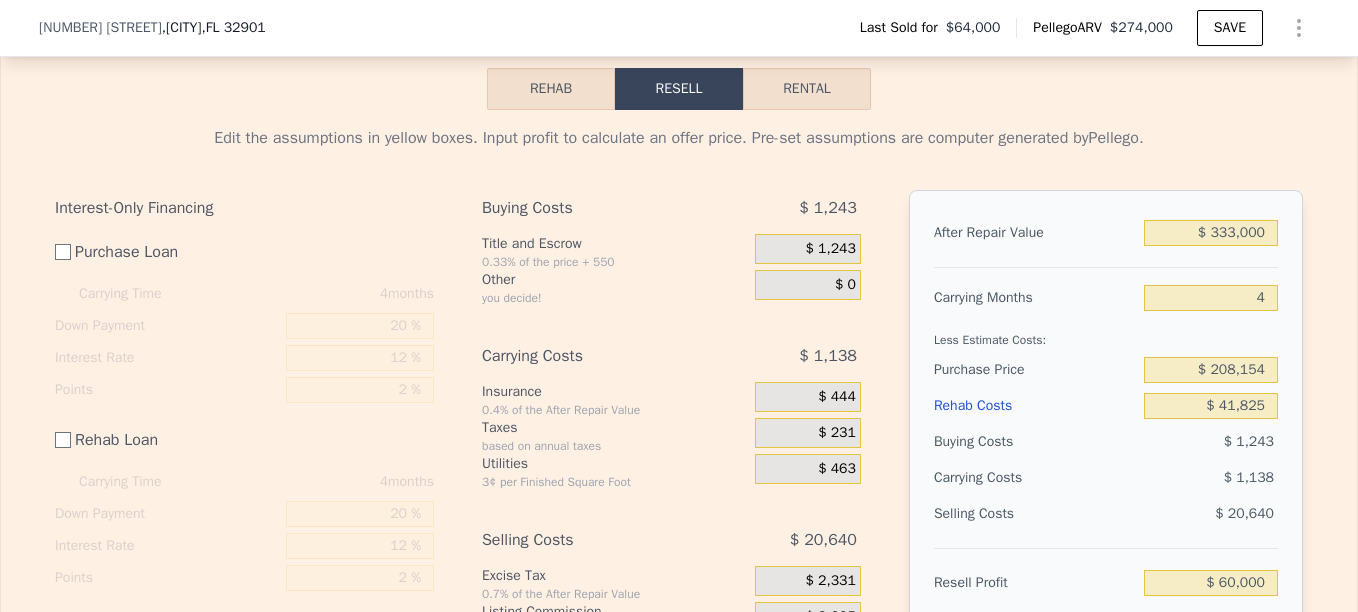 click on "Rehab" at bounding box center (551, 89) 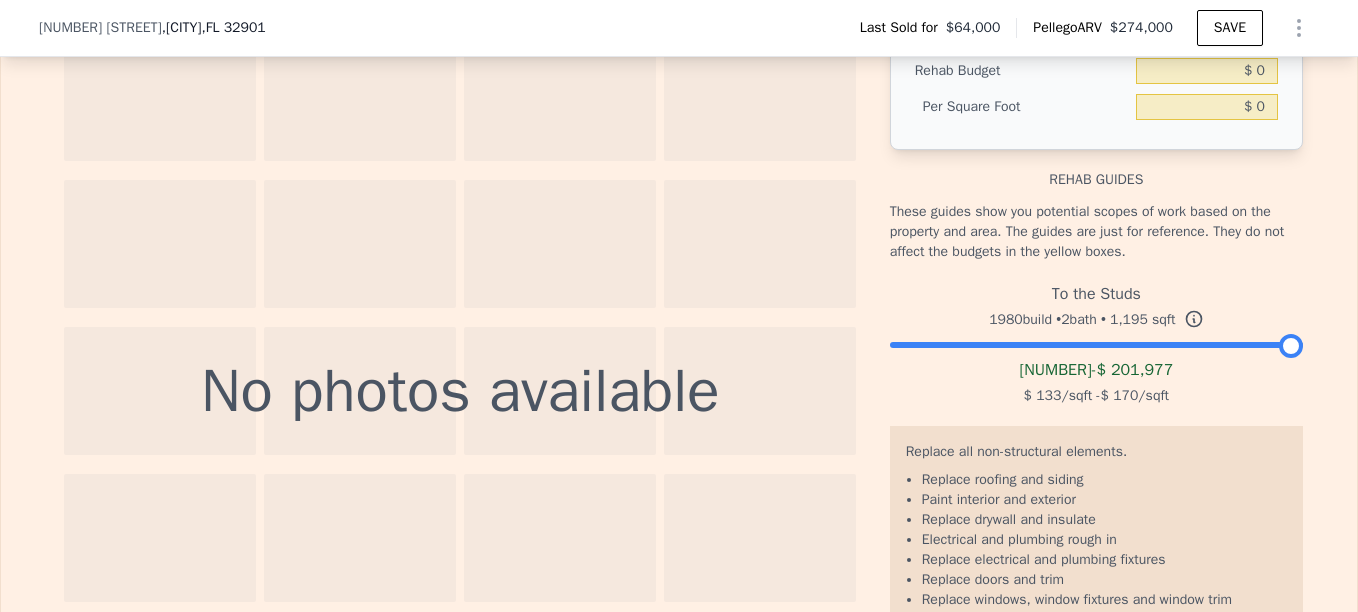 scroll, scrollTop: 2993, scrollLeft: 0, axis: vertical 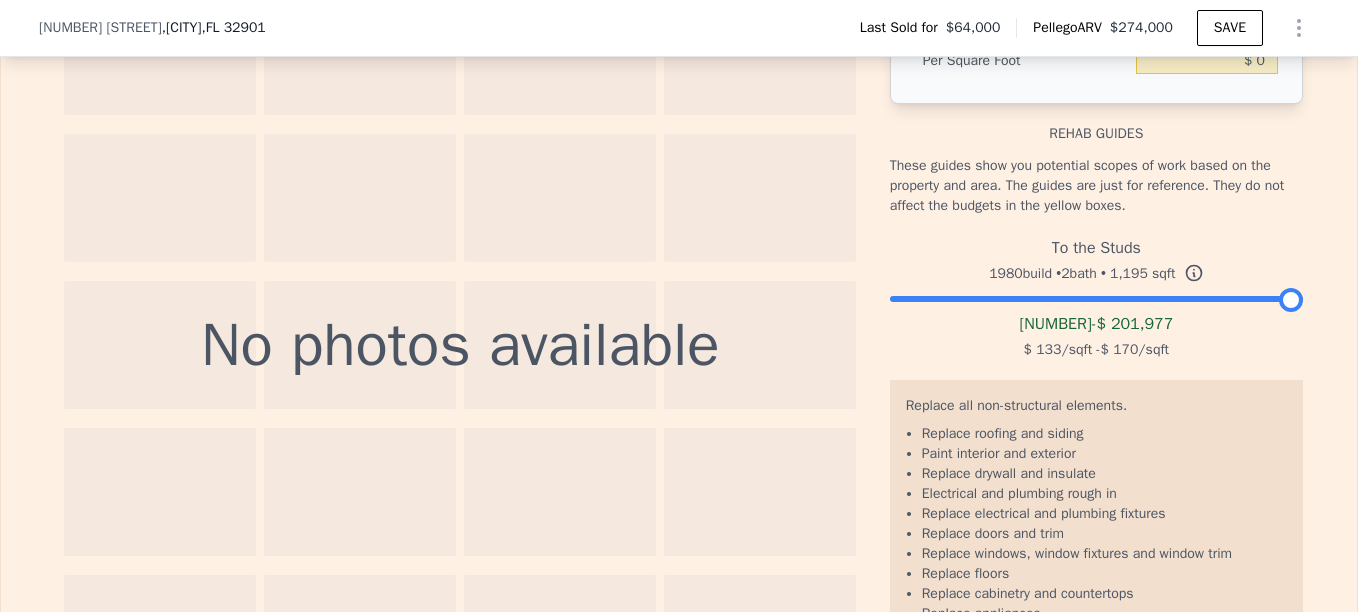 click on "To the Studs [YEAR] build • 2 bath • 1,195 sqft $ [PRICE] - $ [PRICE] $ [PRICE] /sqft - $ [PRICE] /sqft" at bounding box center (1096, 296) 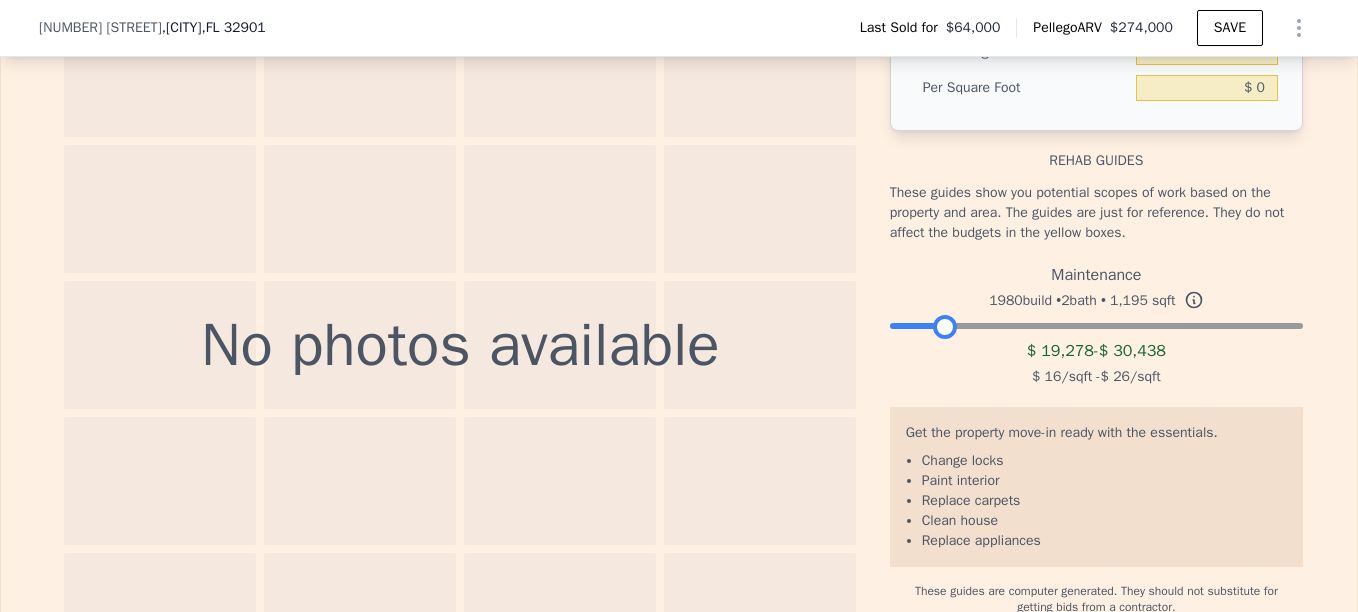 click at bounding box center [1096, 321] 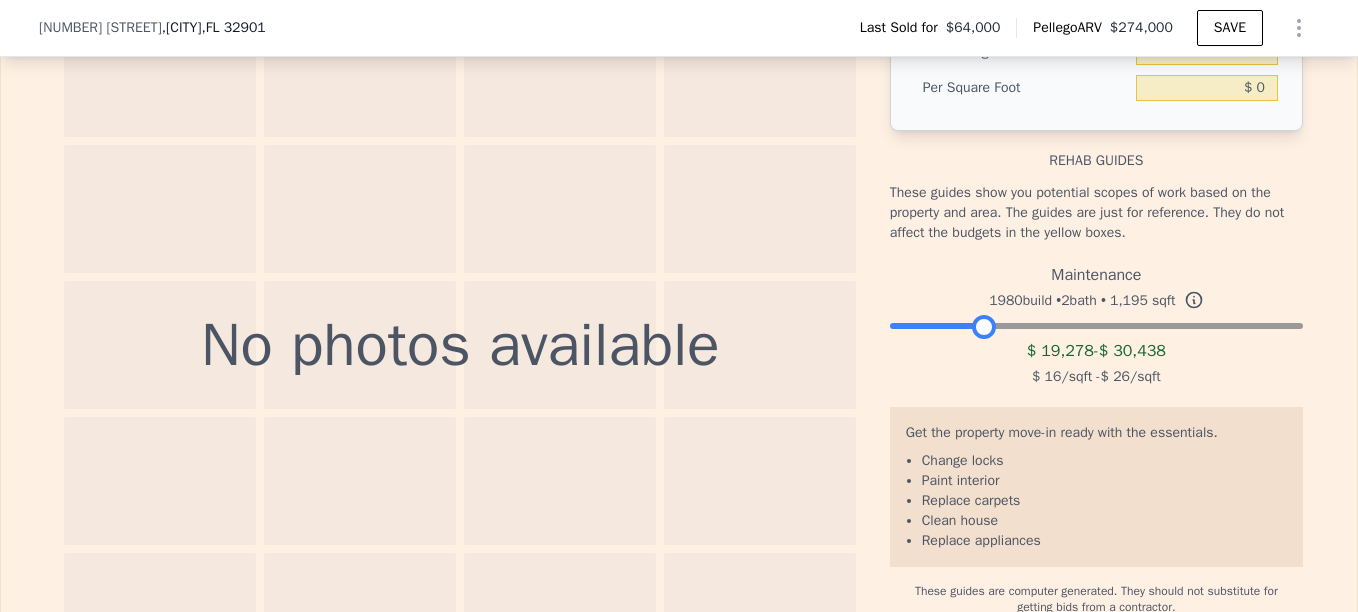 click at bounding box center [1096, 321] 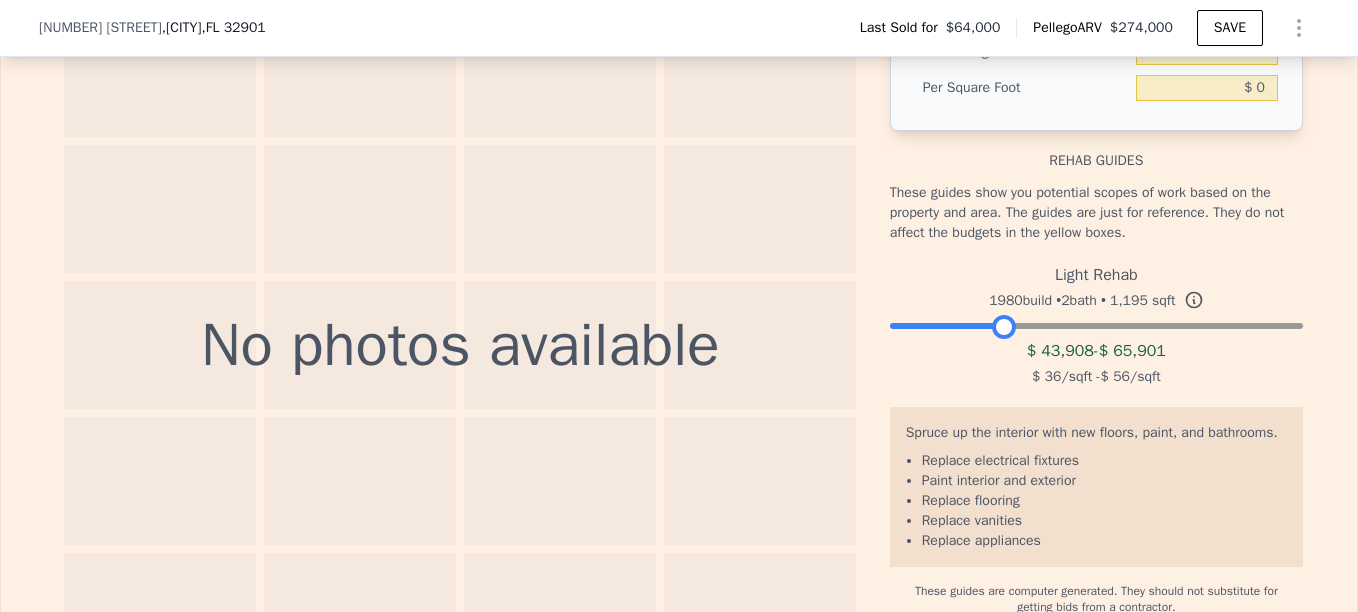 click at bounding box center [1096, 321] 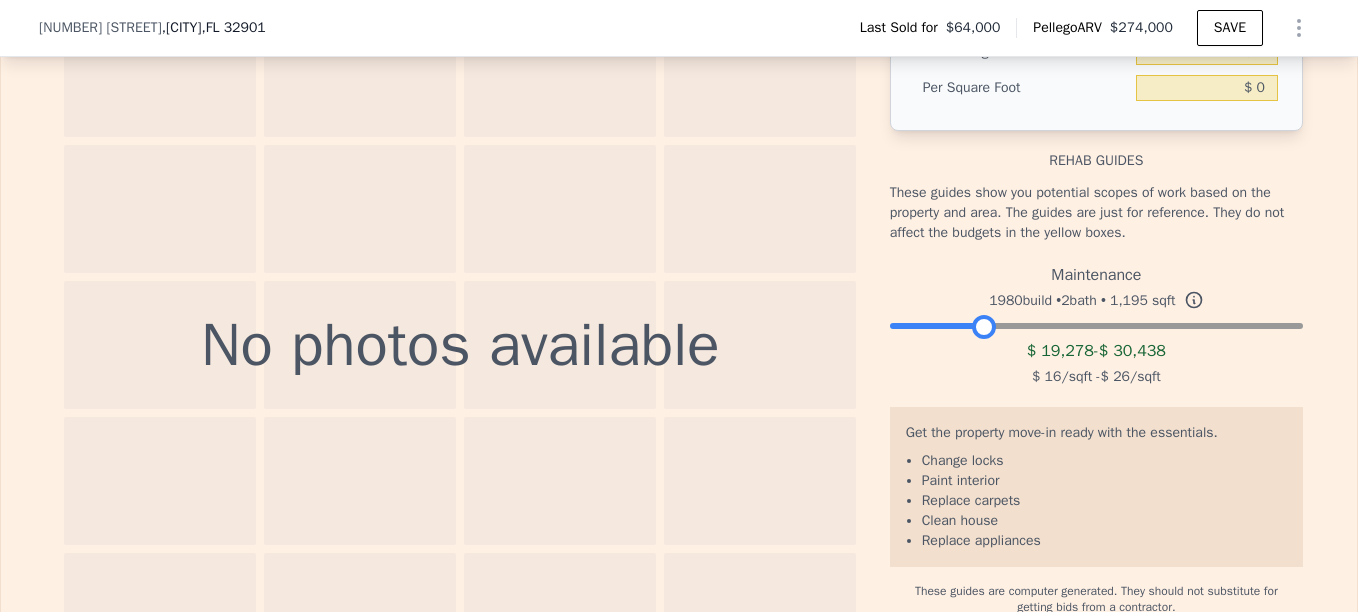 click at bounding box center [1096, 321] 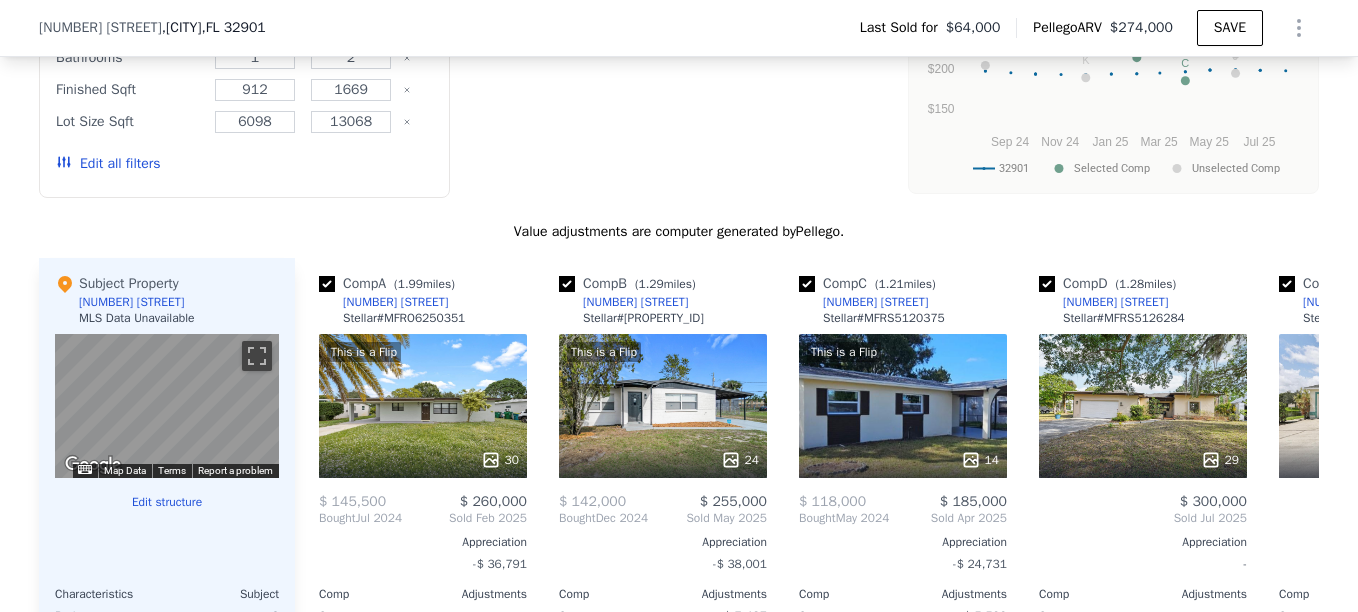 scroll, scrollTop: 1666, scrollLeft: 0, axis: vertical 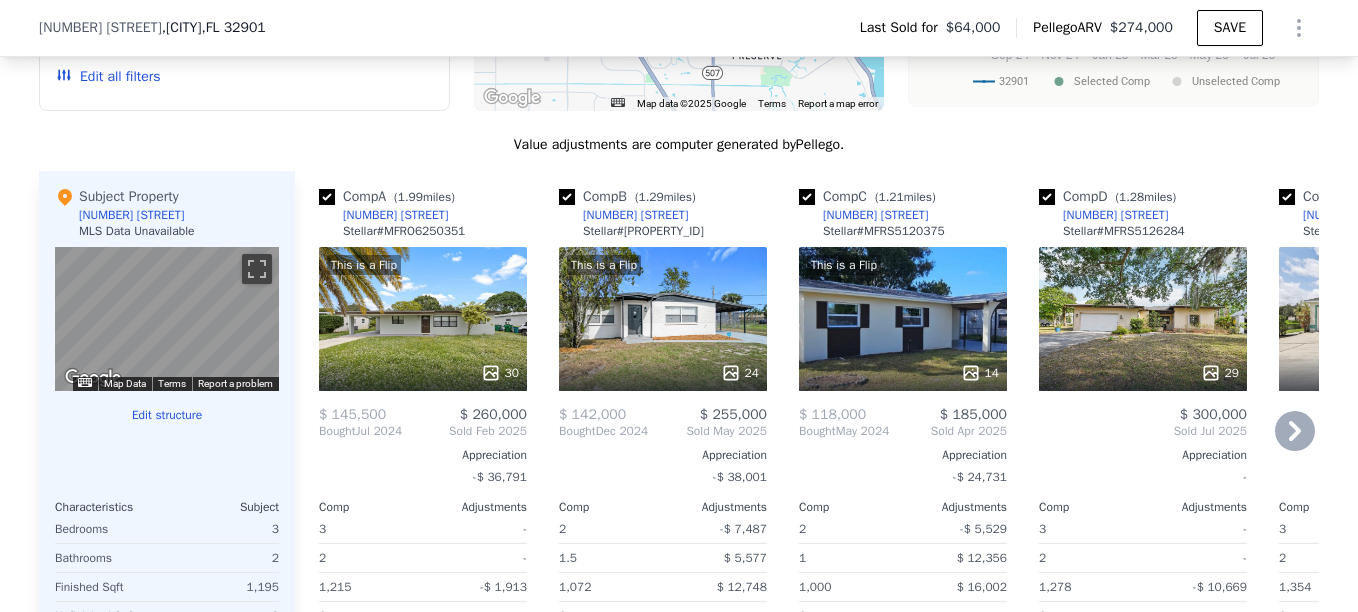 click 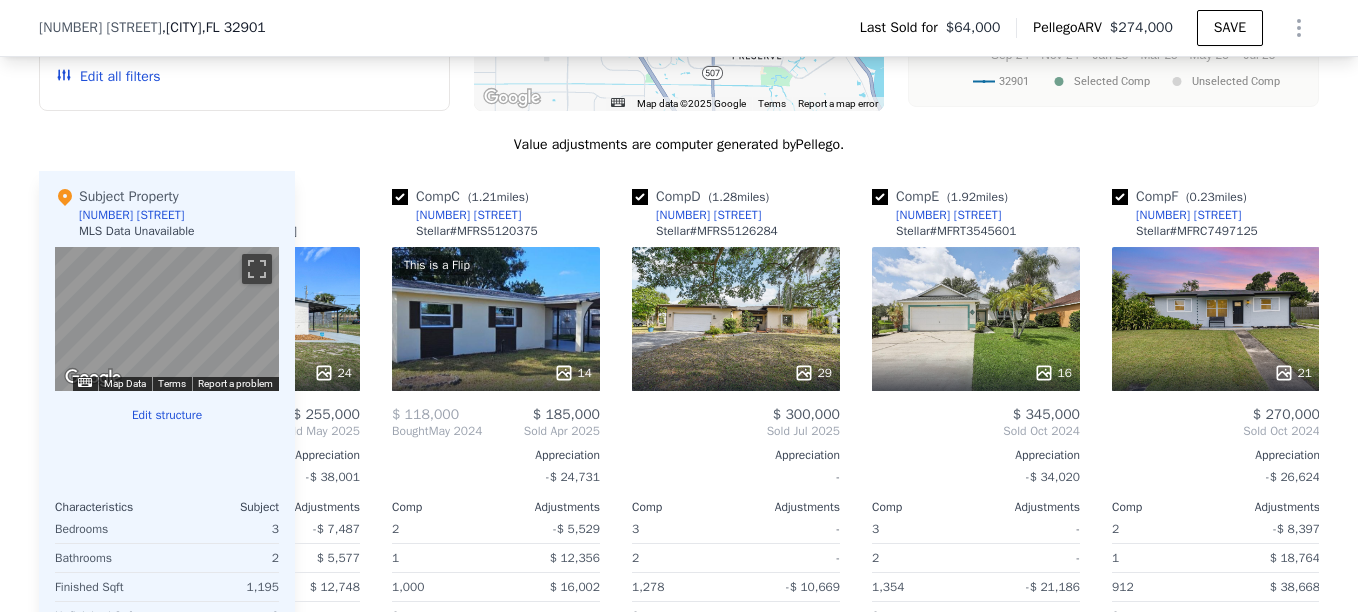 scroll, scrollTop: 0, scrollLeft: 480, axis: horizontal 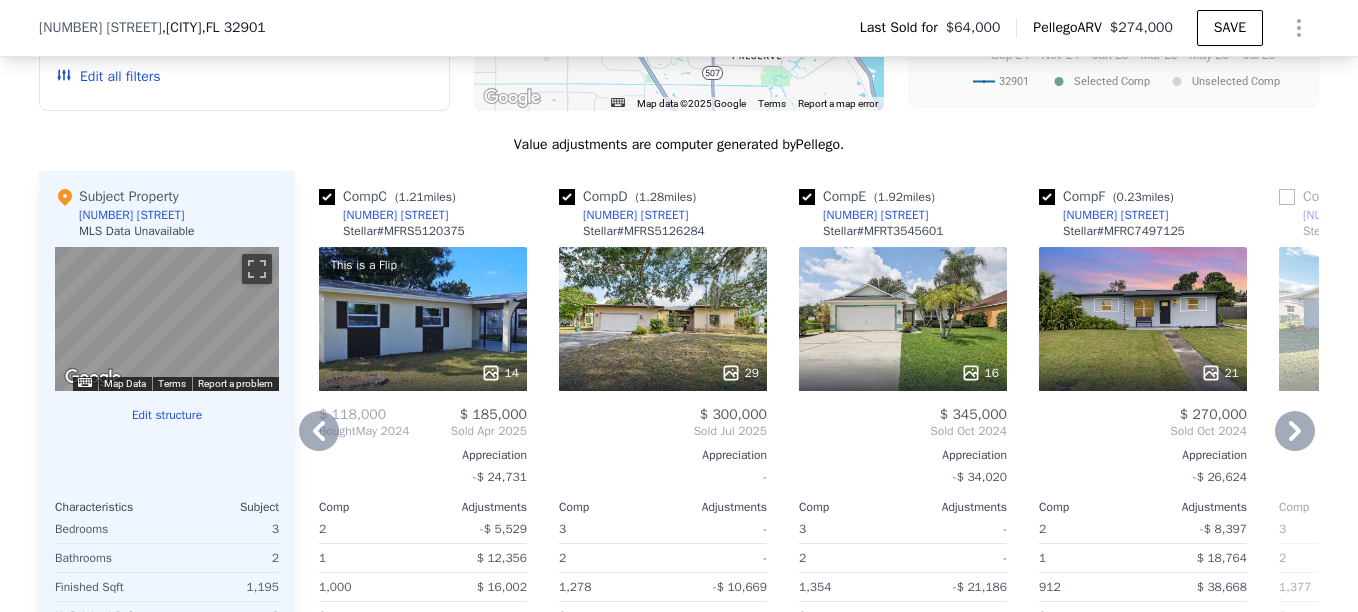 click 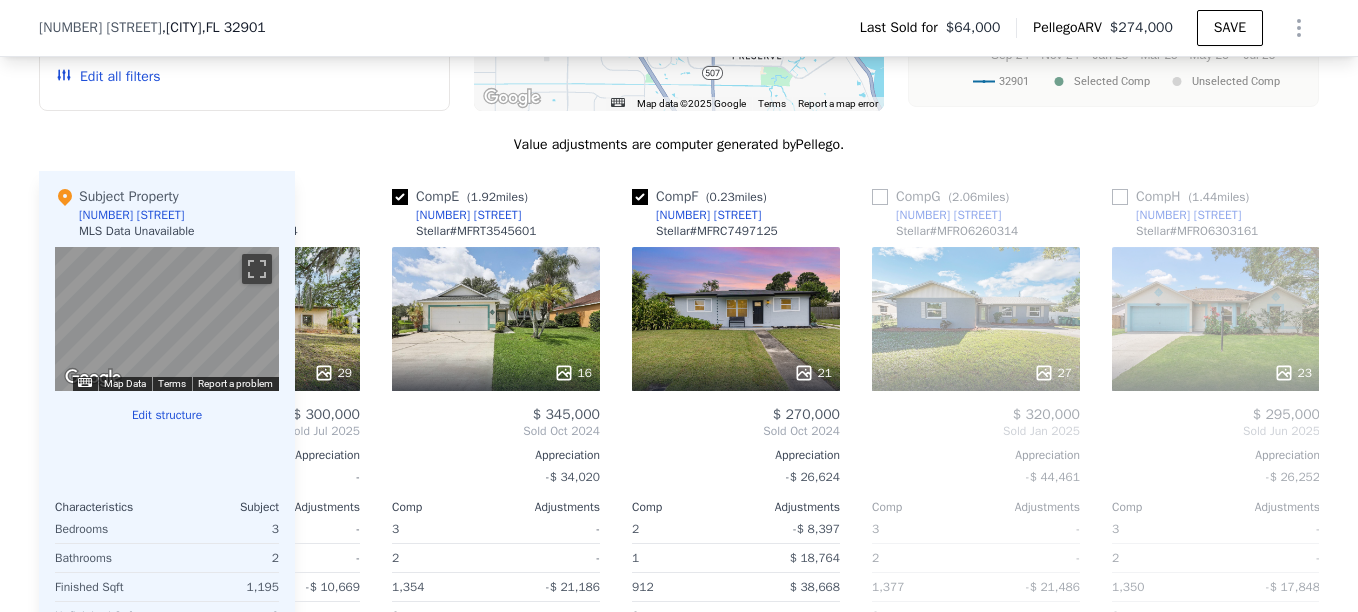 scroll, scrollTop: 0, scrollLeft: 960, axis: horizontal 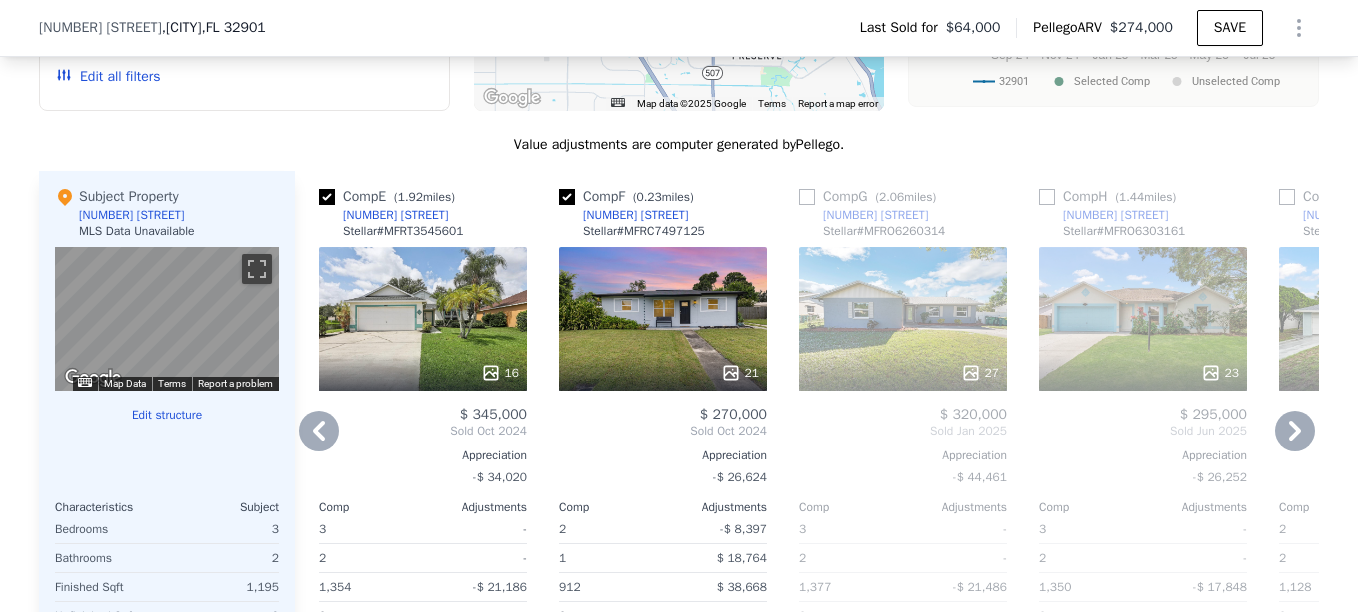 click 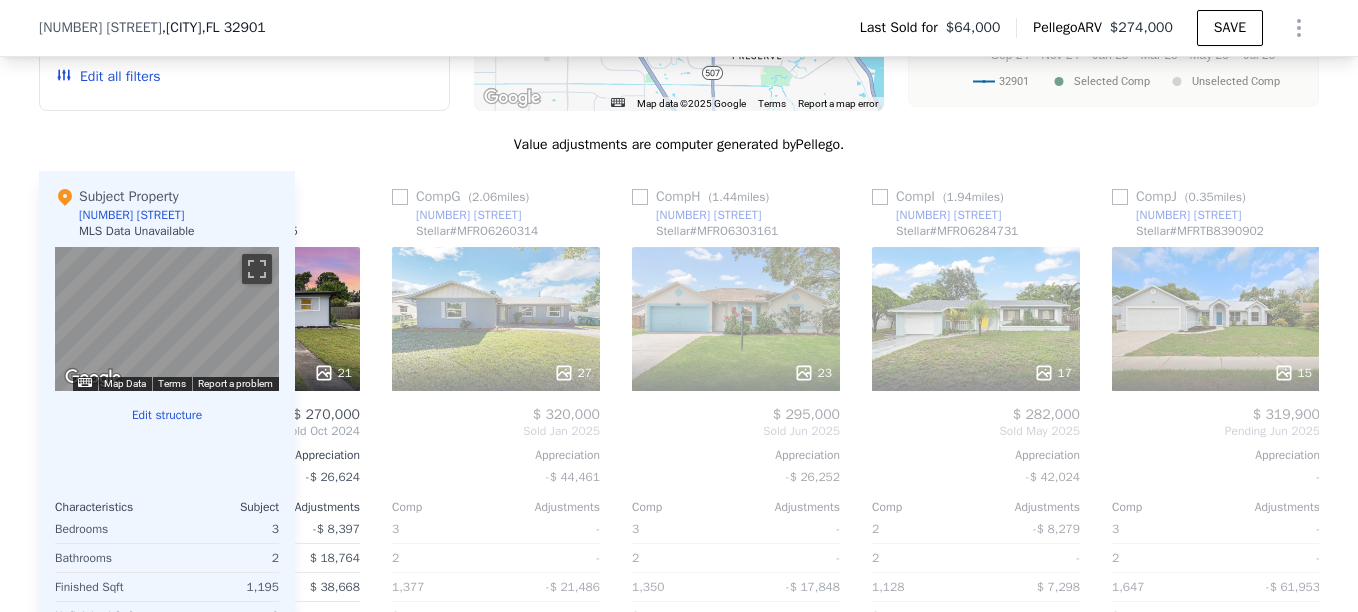 scroll, scrollTop: 0, scrollLeft: 1440, axis: horizontal 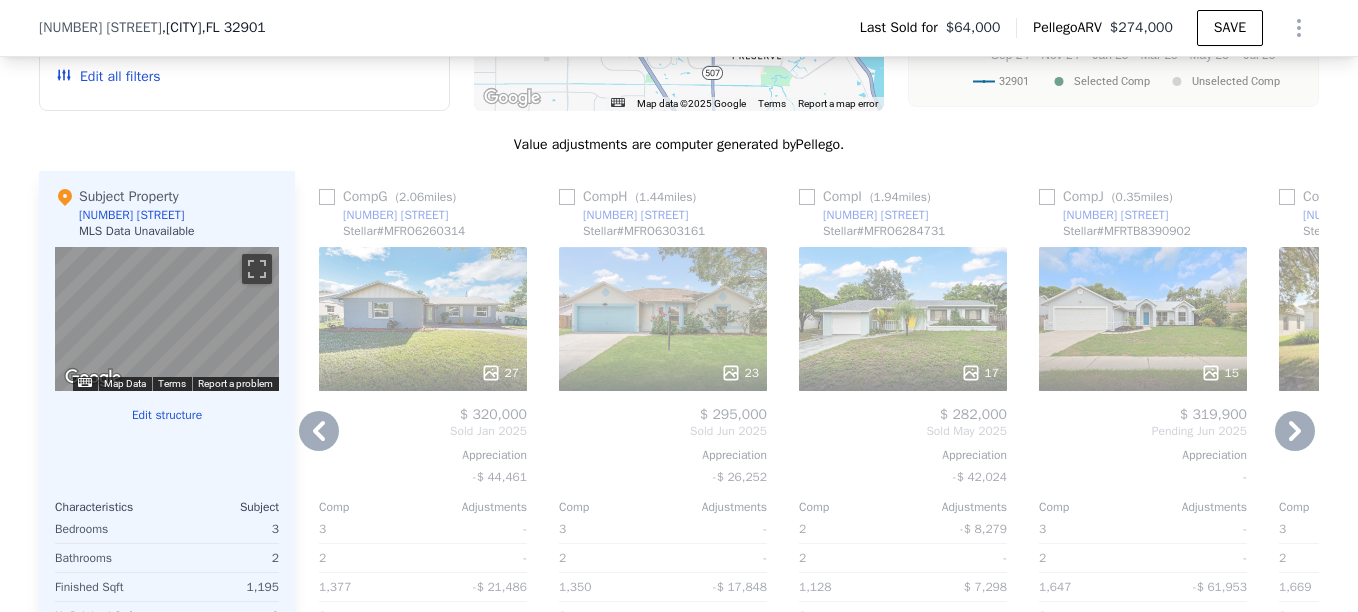 click 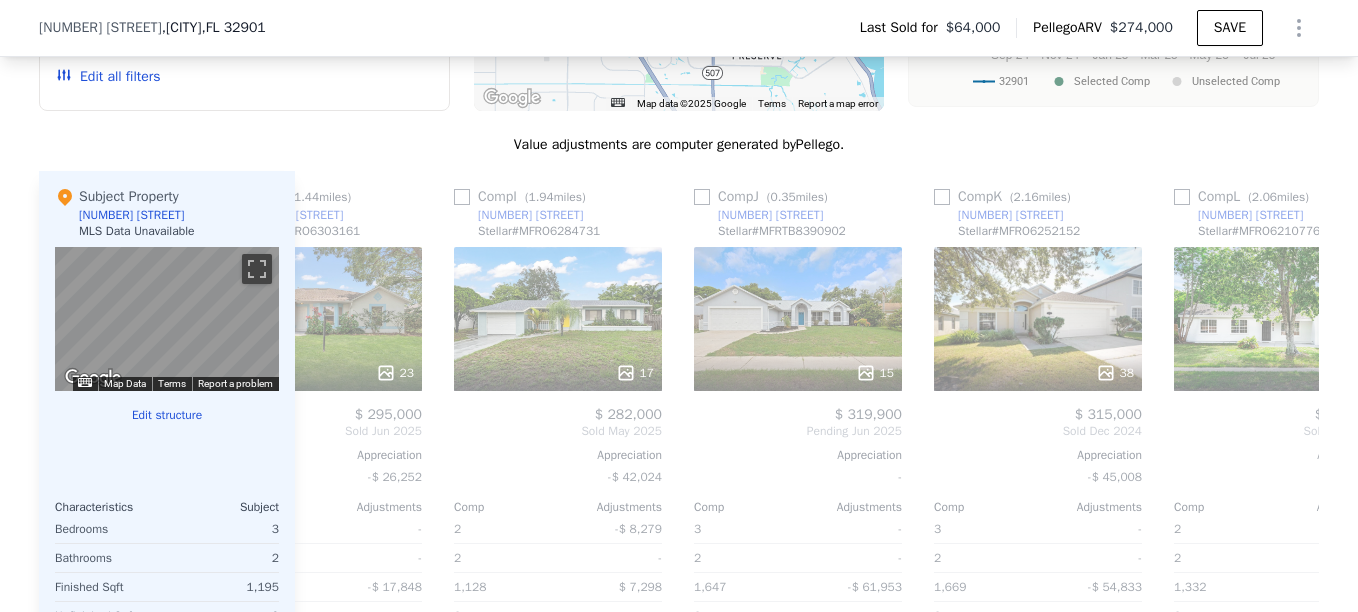 scroll, scrollTop: 0, scrollLeft: 1904, axis: horizontal 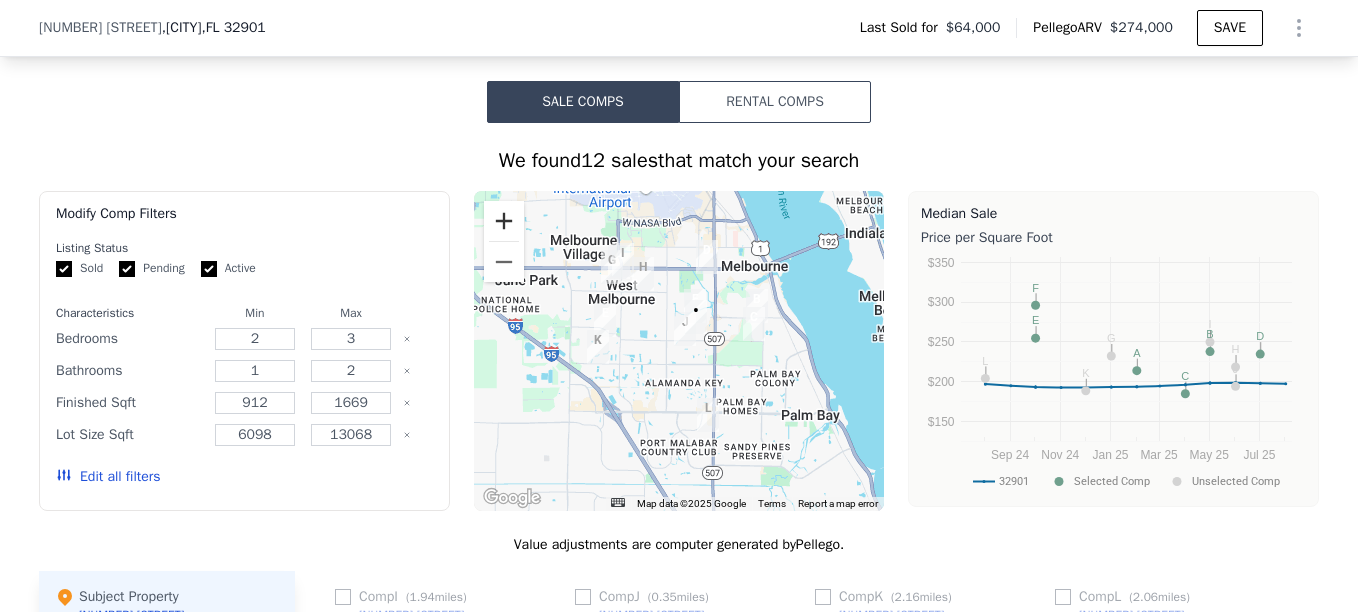 click at bounding box center [504, 221] 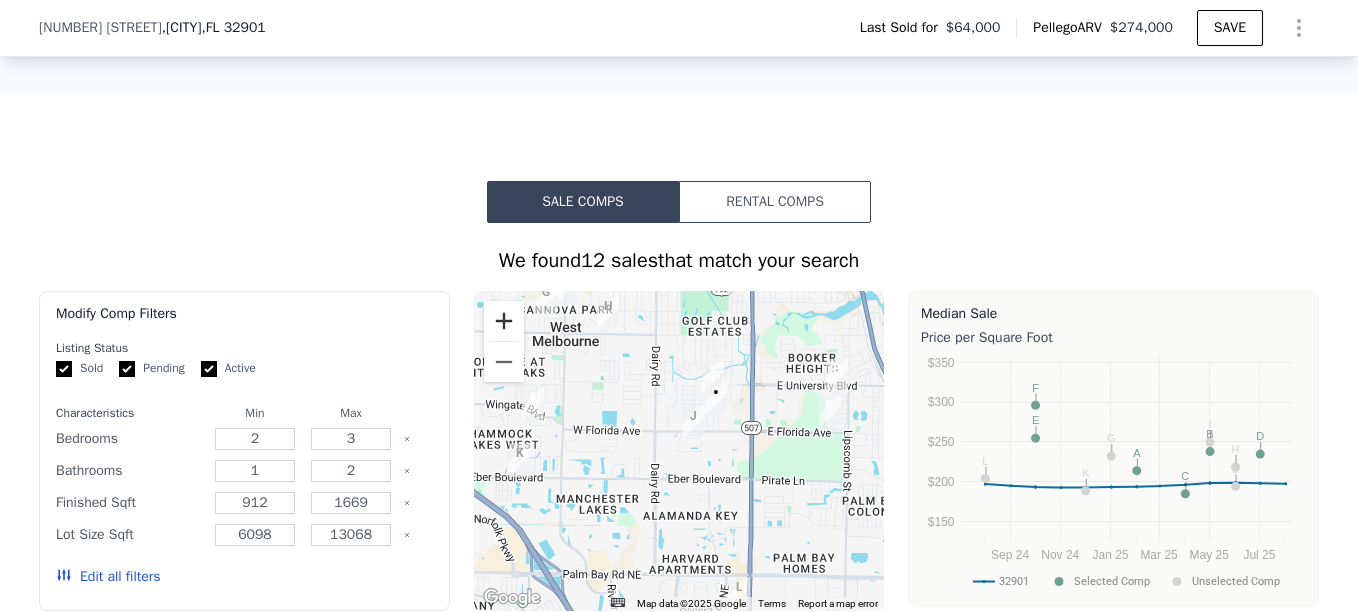 scroll, scrollTop: 1434, scrollLeft: 0, axis: vertical 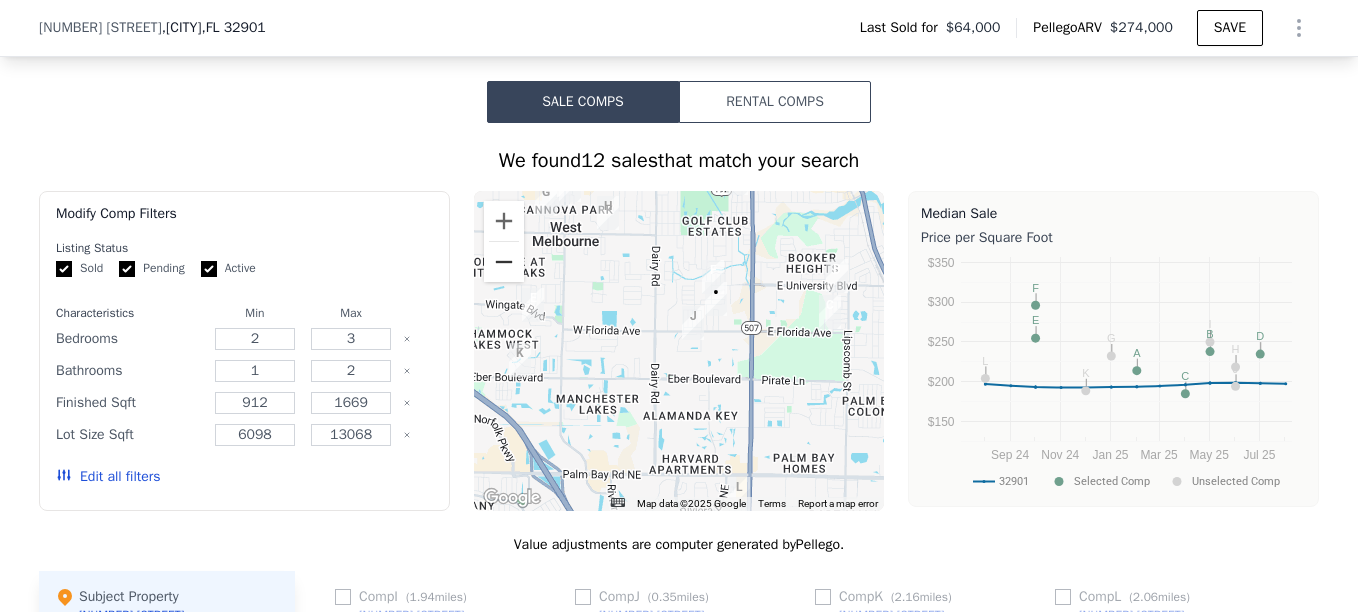 click at bounding box center [504, 262] 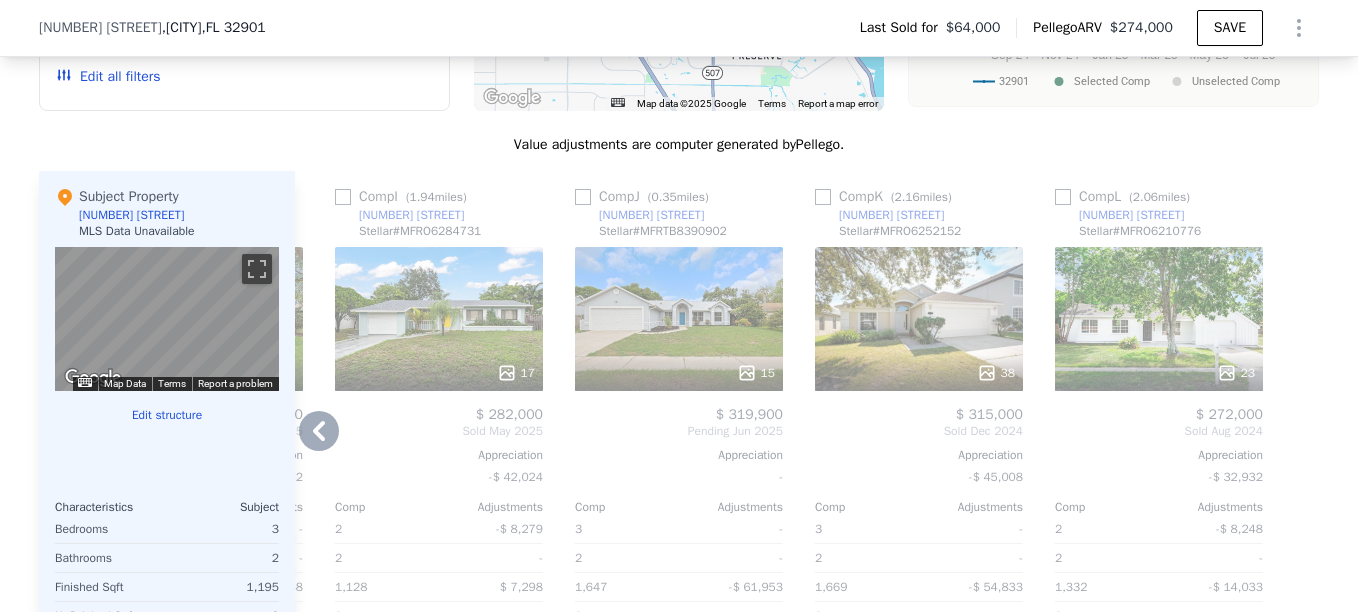 scroll, scrollTop: 1934, scrollLeft: 0, axis: vertical 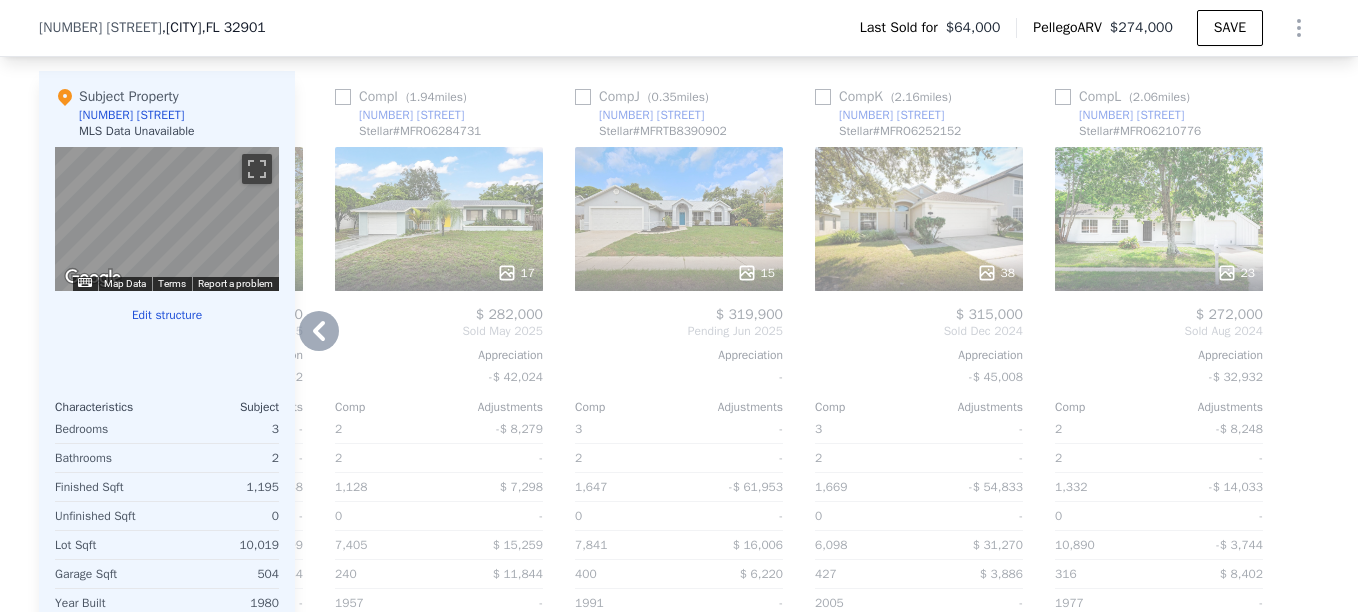 click 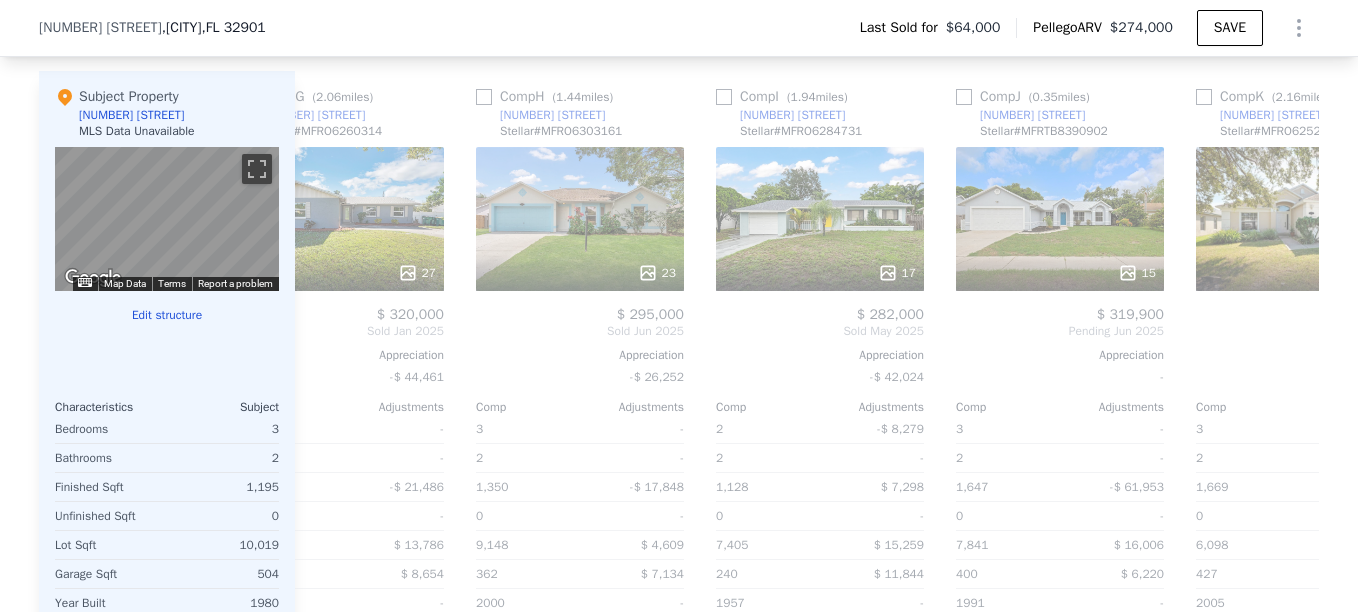 scroll, scrollTop: 0, scrollLeft: 1424, axis: horizontal 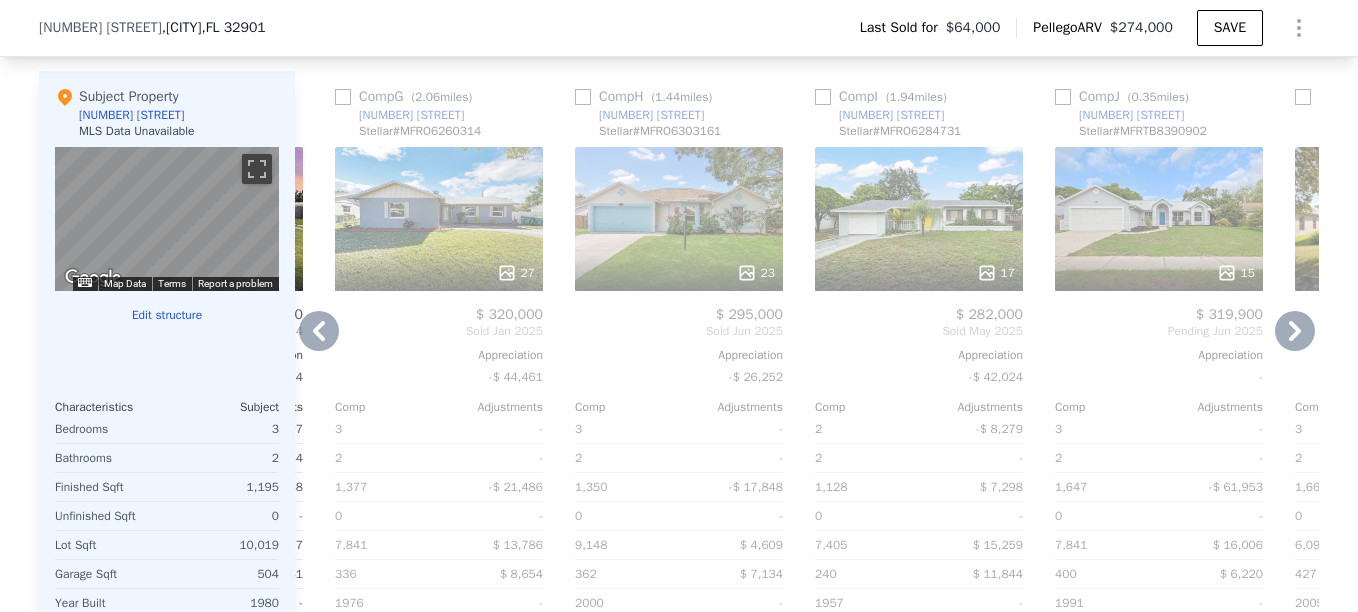click 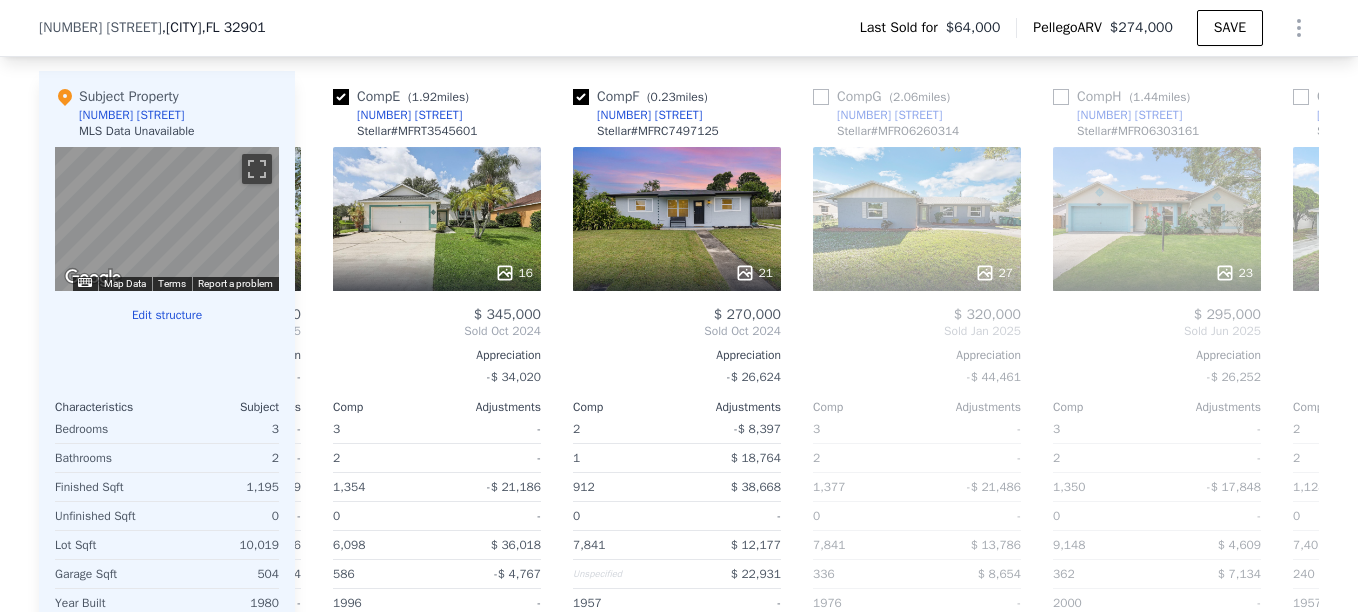 scroll, scrollTop: 0, scrollLeft: 944, axis: horizontal 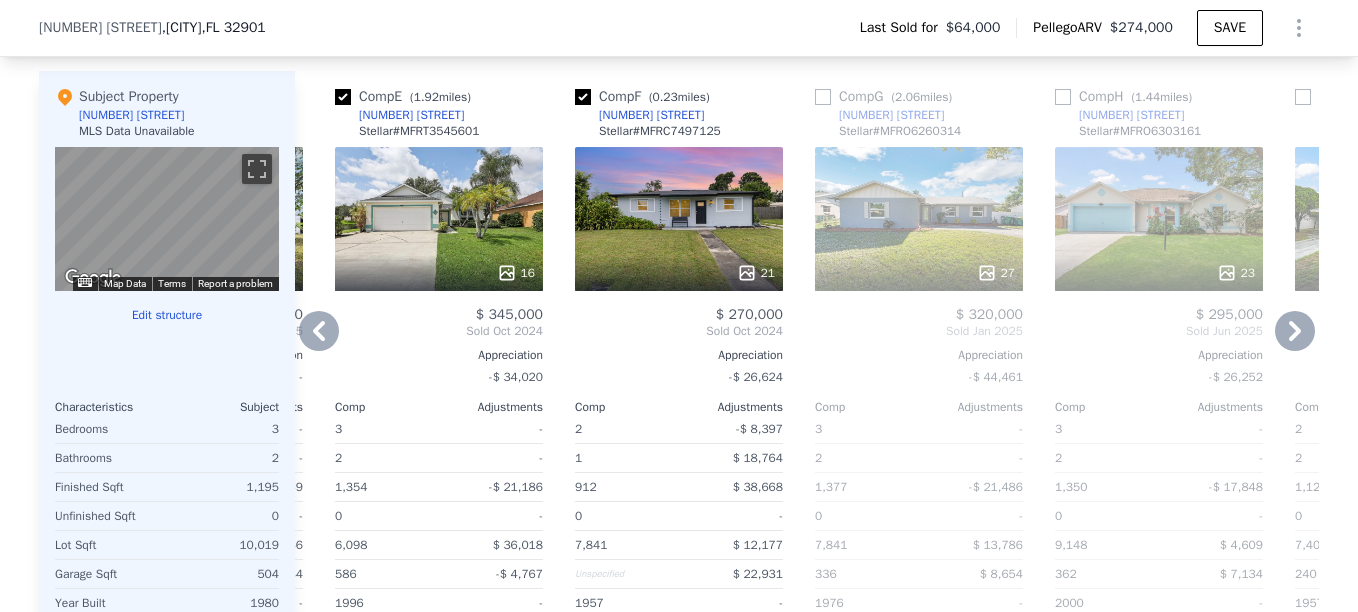 click 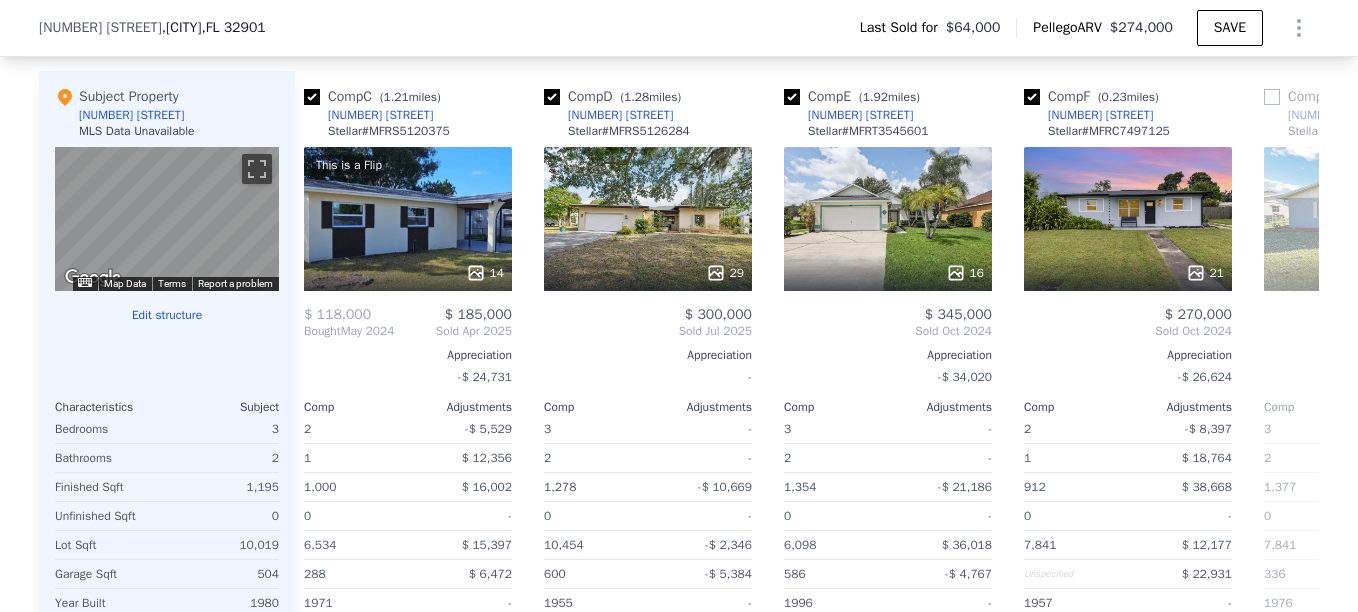 scroll, scrollTop: 0, scrollLeft: 464, axis: horizontal 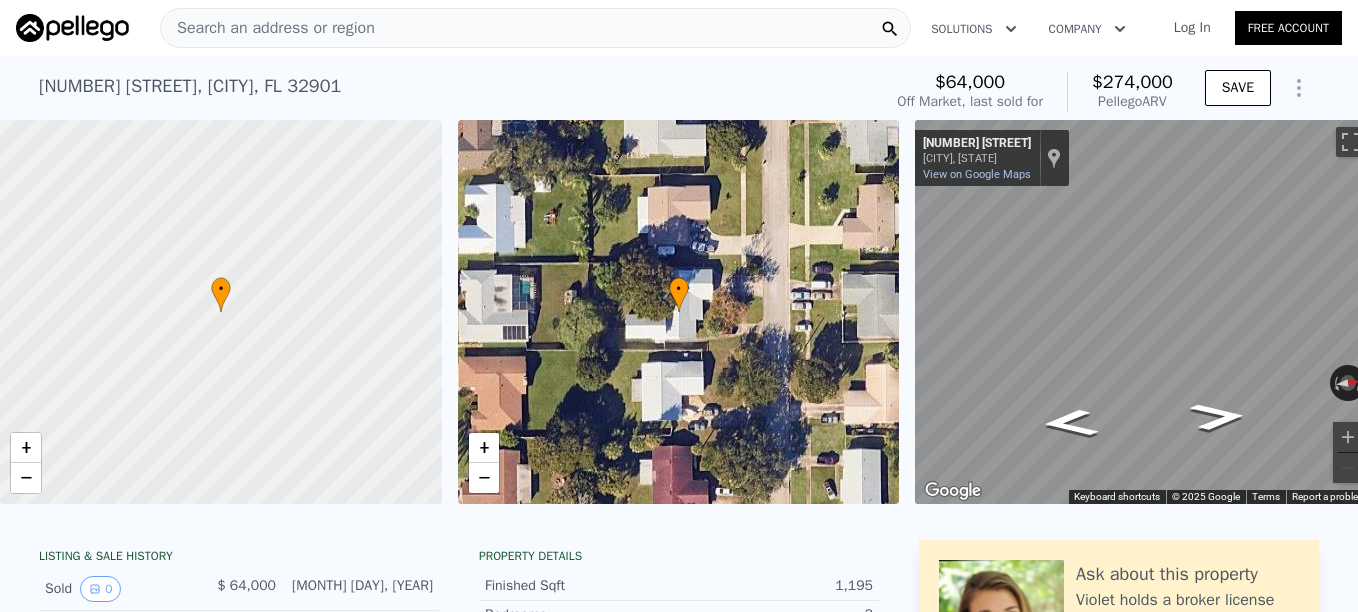 click on "Search an address or region" at bounding box center (268, 28) 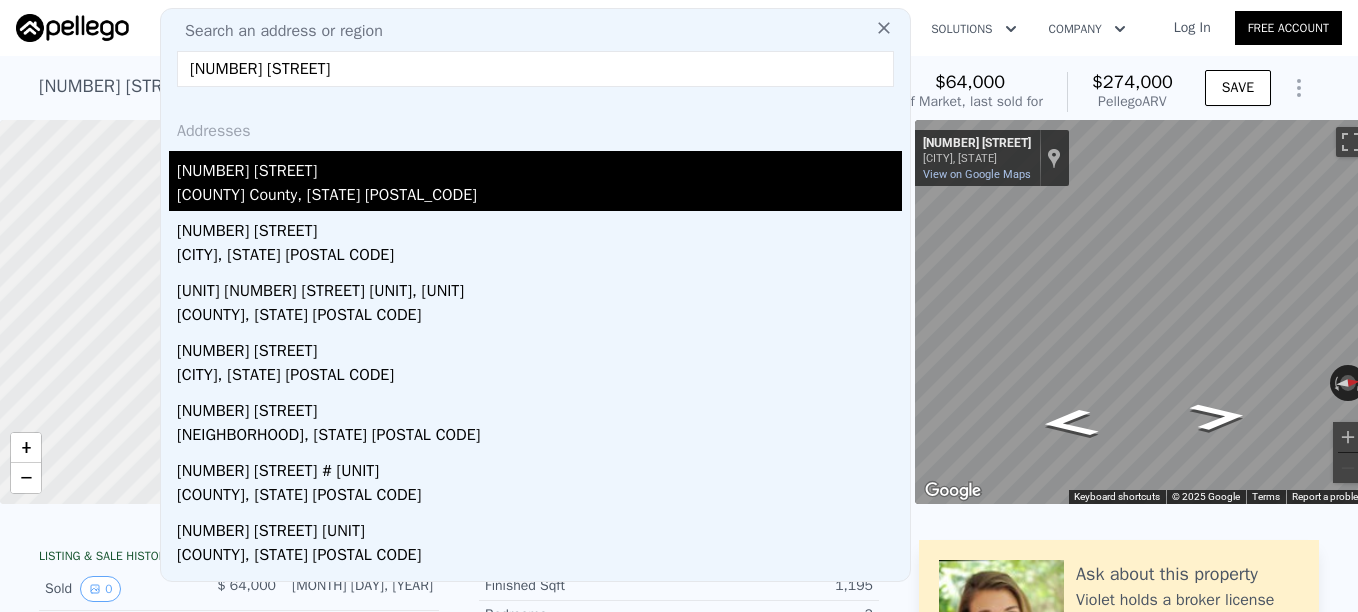 type on "[NUMBER] [STREET]" 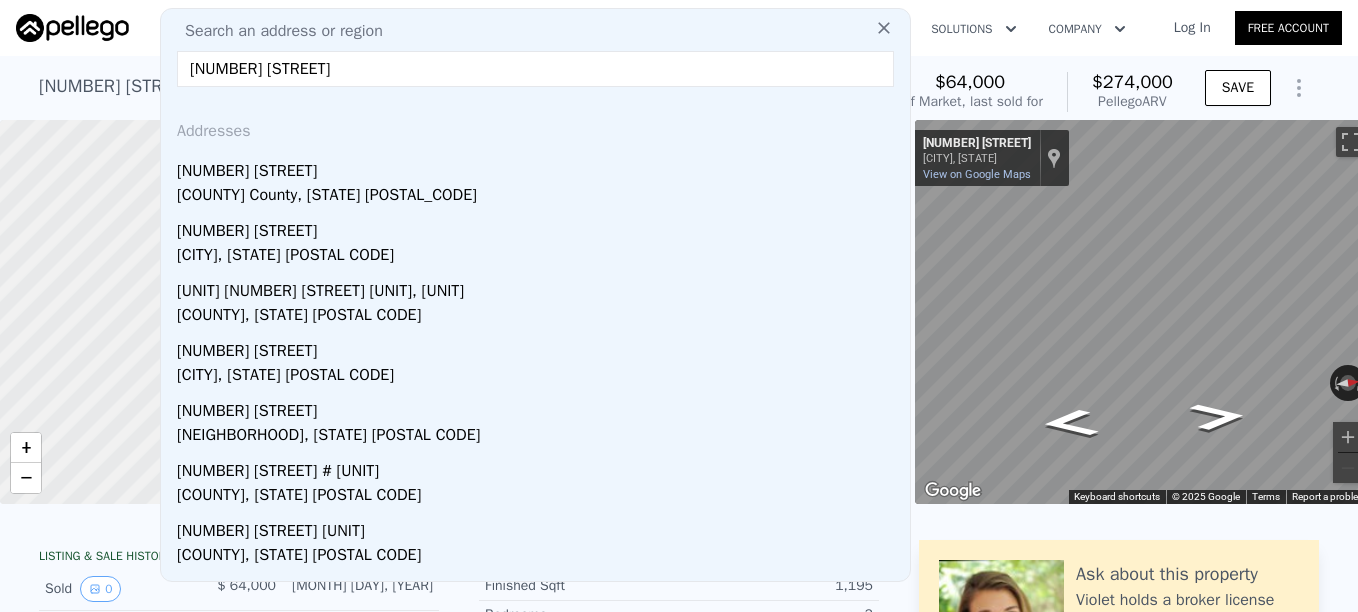 drag, startPoint x: 326, startPoint y: 182, endPoint x: 464, endPoint y: 159, distance: 139.90353 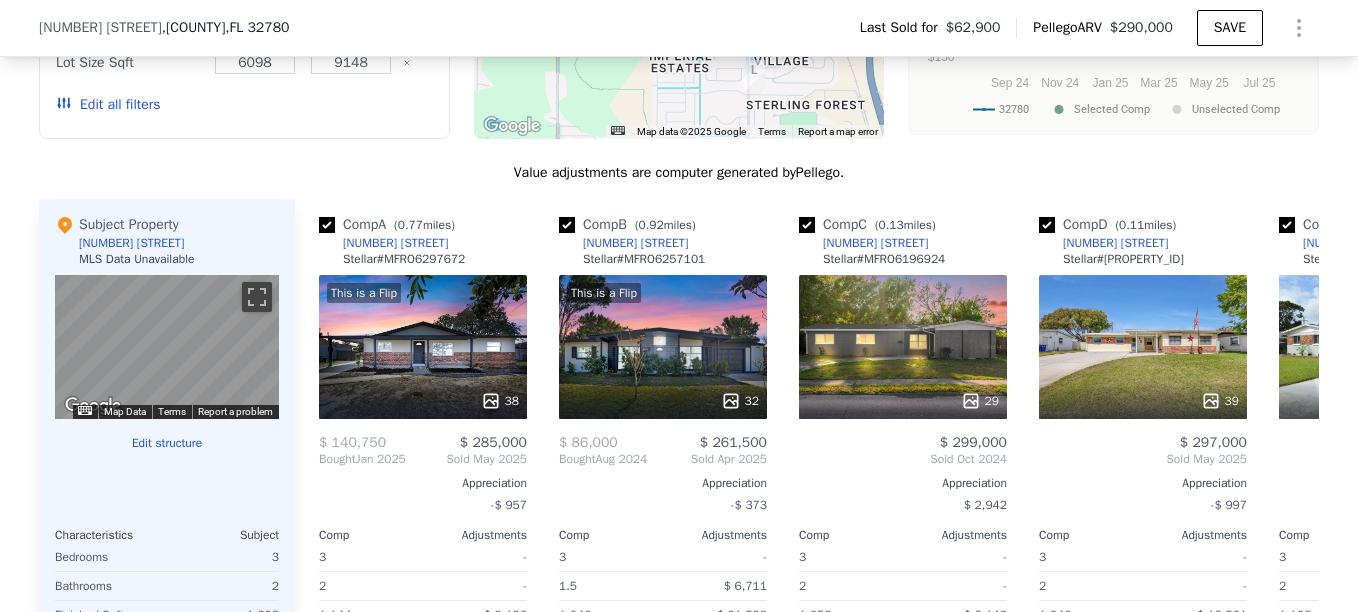 scroll, scrollTop: 1893, scrollLeft: 0, axis: vertical 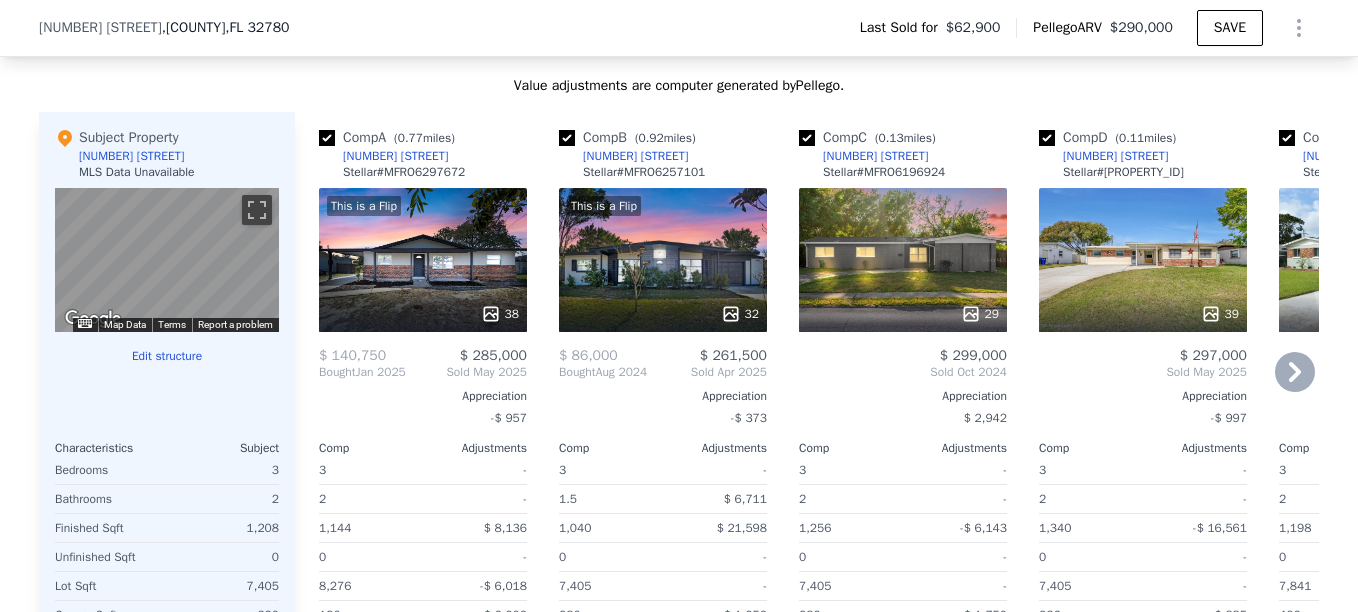 click 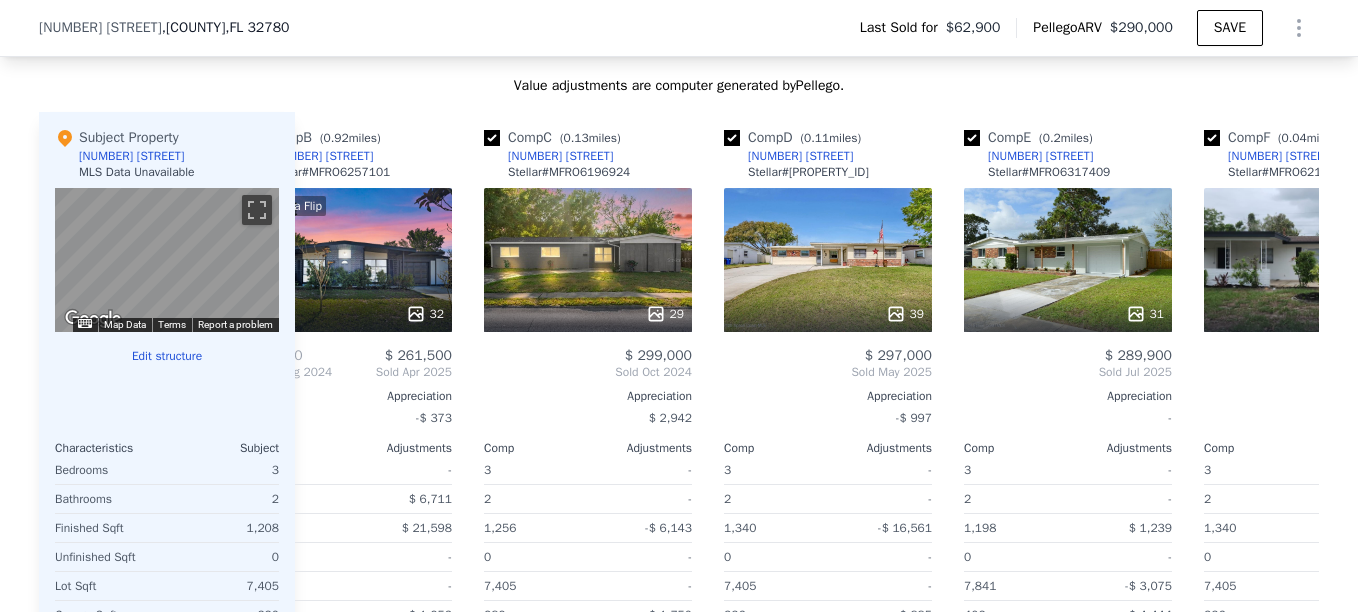 scroll, scrollTop: 0, scrollLeft: 480, axis: horizontal 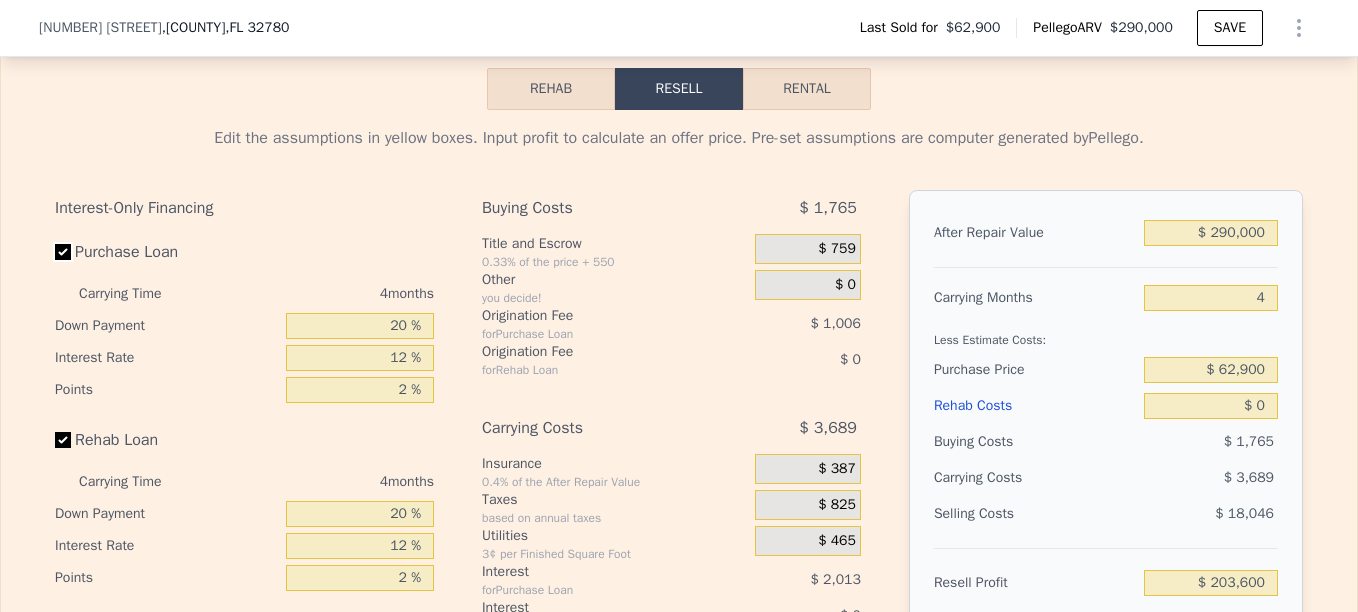 click on "Purchase Loan" at bounding box center [63, 252] 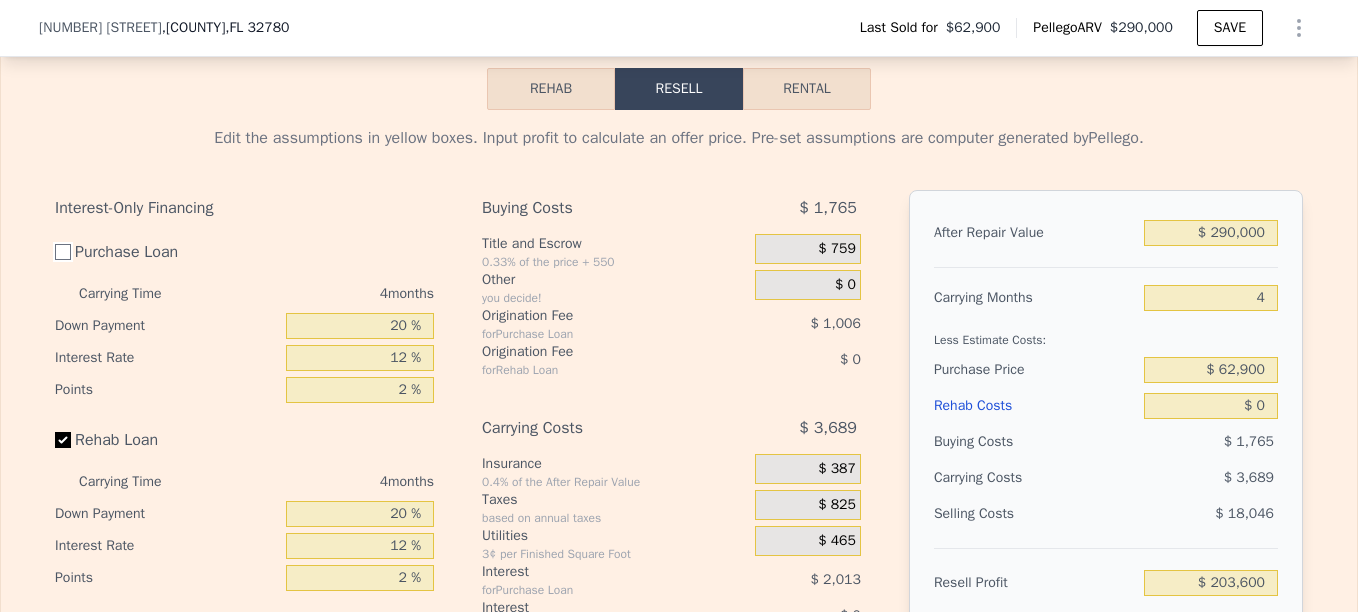 checkbox on "false" 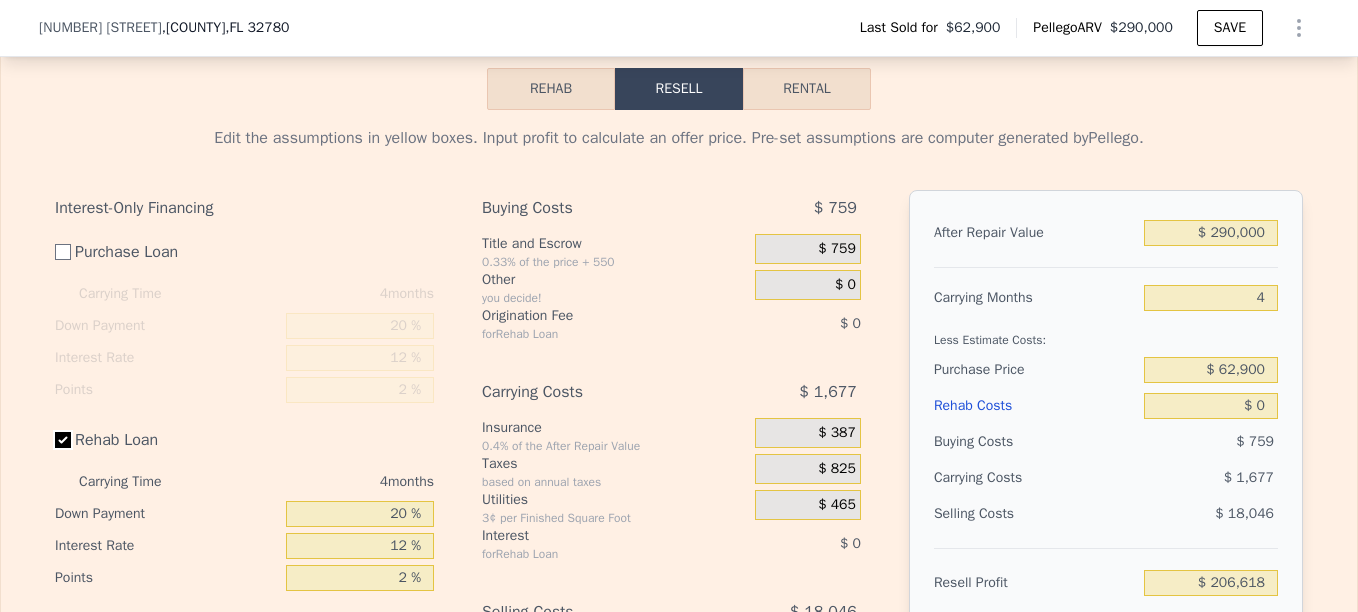 click on "Rehab Loan" at bounding box center [63, 440] 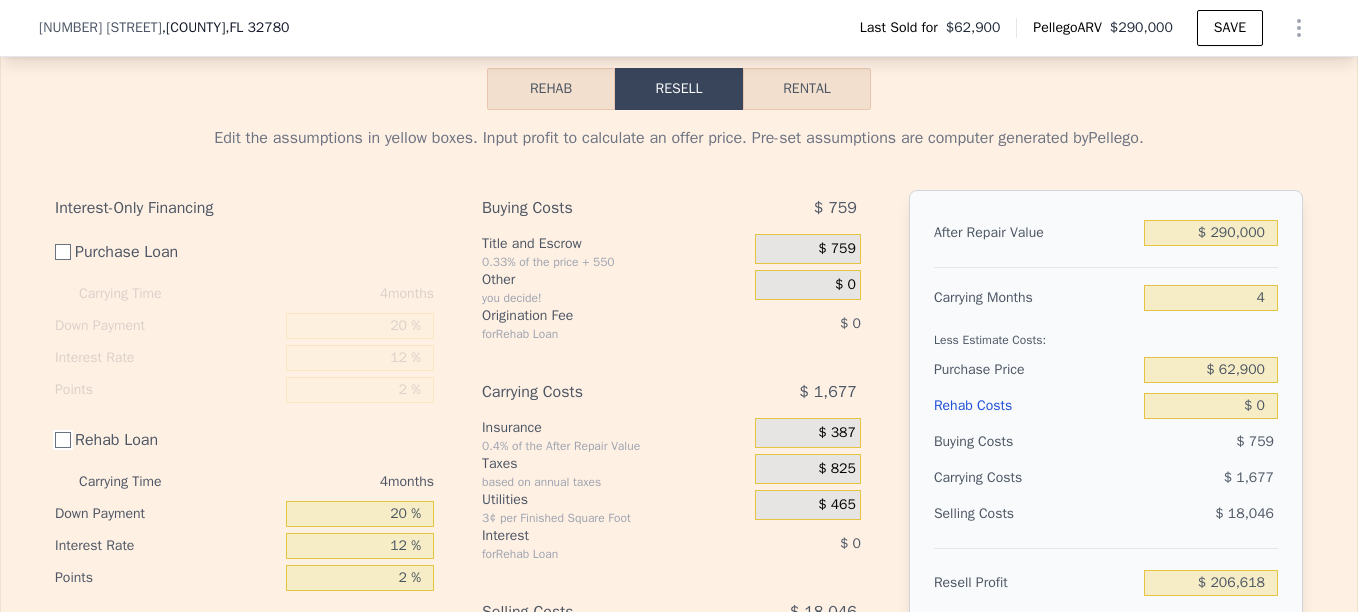 checkbox on "false" 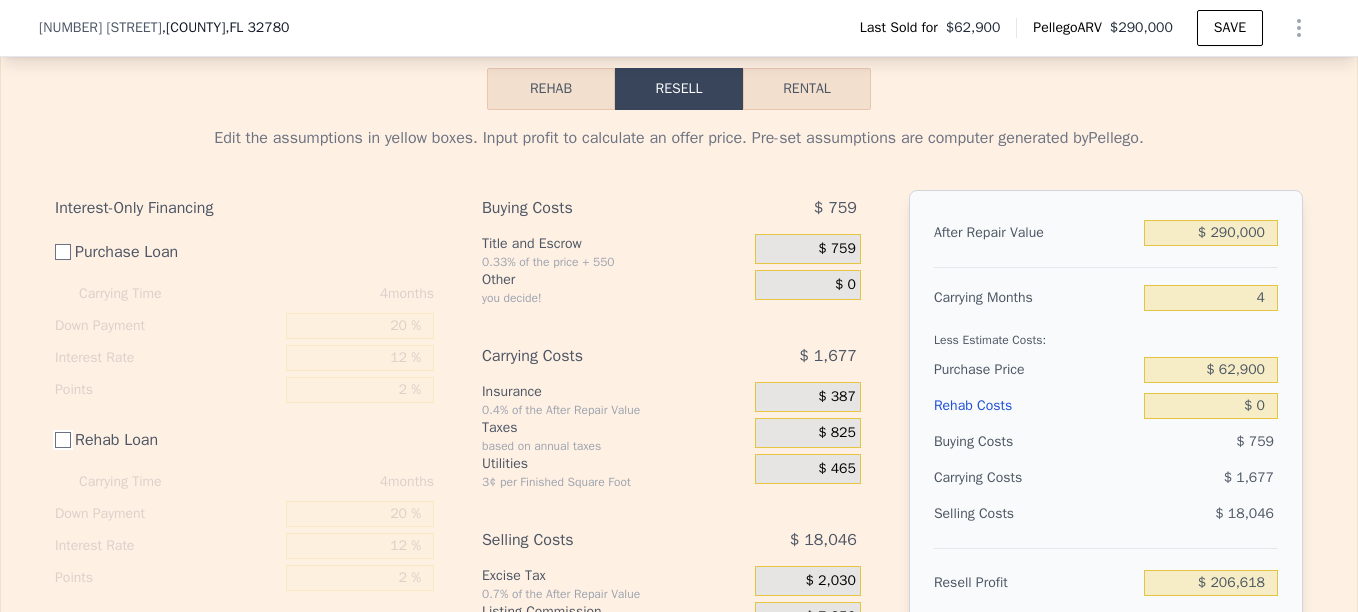scroll, scrollTop: 2893, scrollLeft: 0, axis: vertical 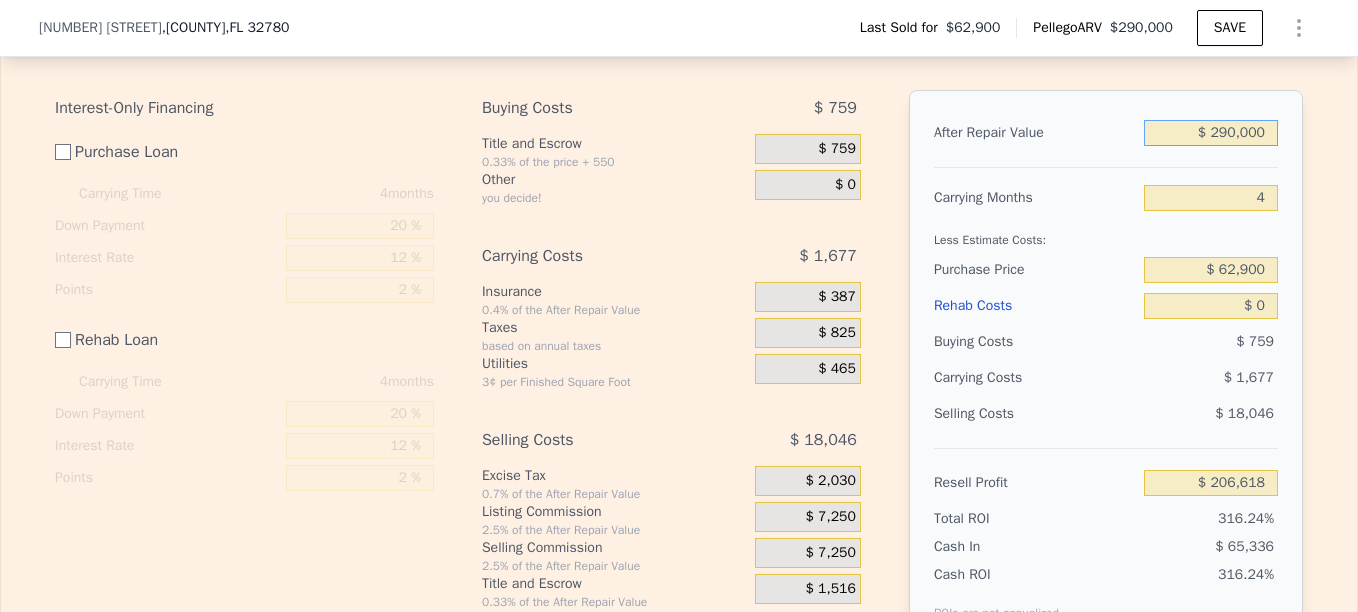 click on "$ 290,000" at bounding box center [1211, 133] 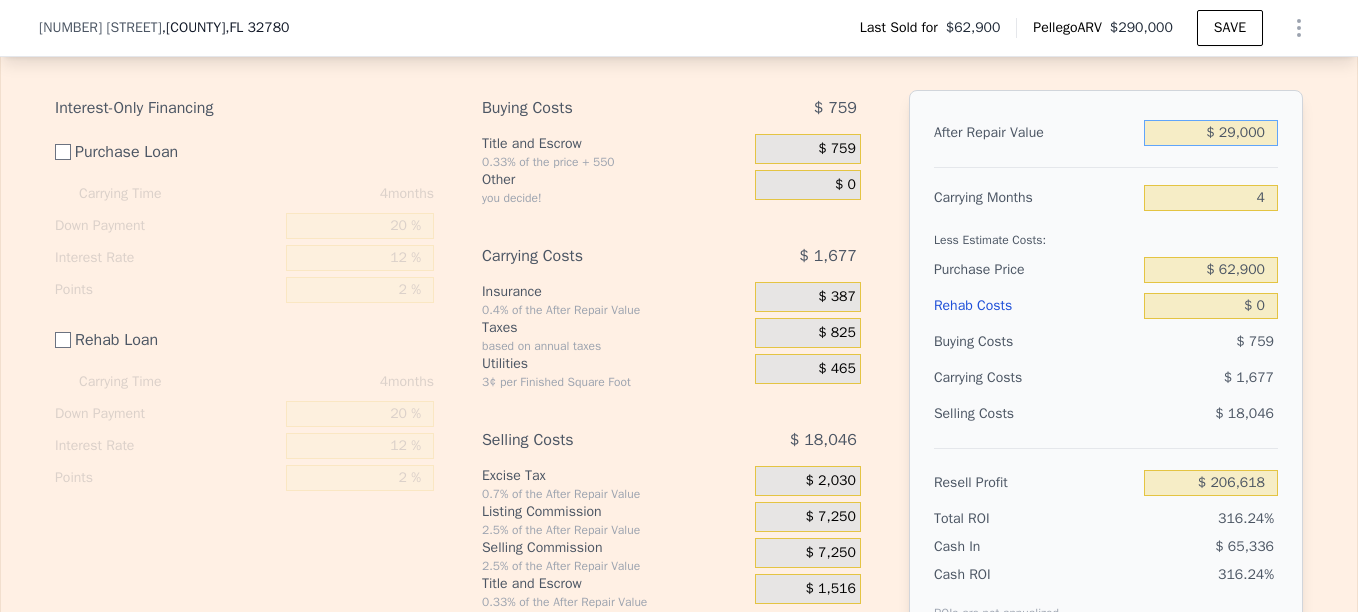 type on "$ 2,000" 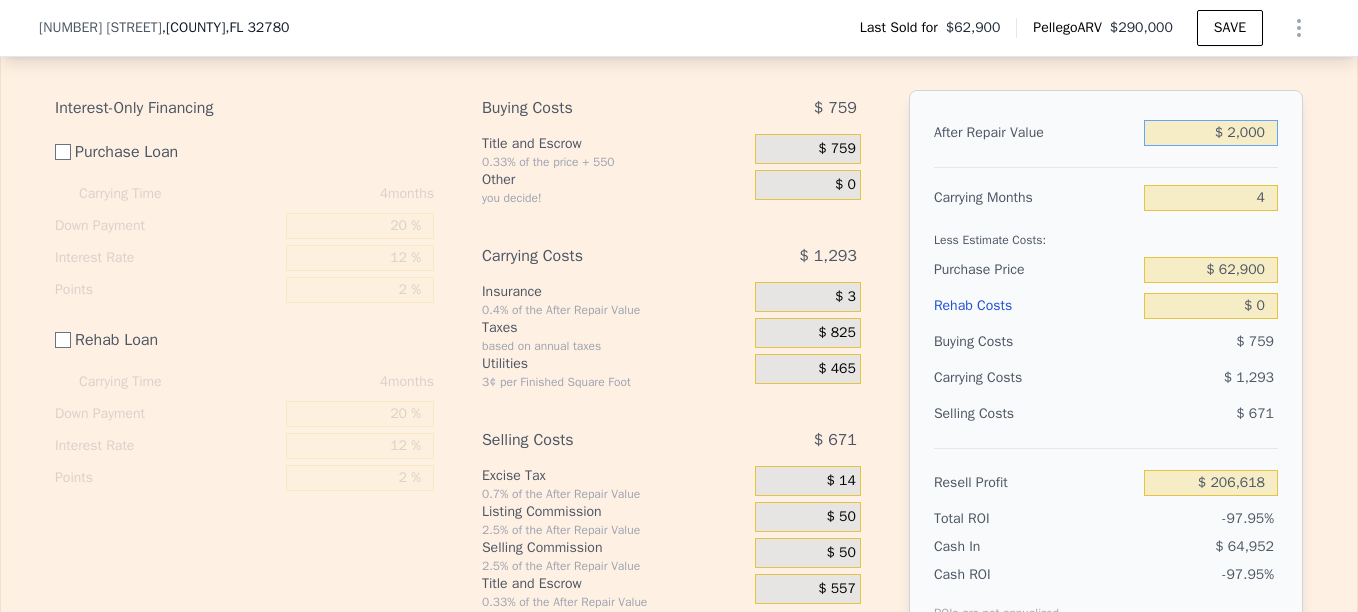 type on "-$ 63,623" 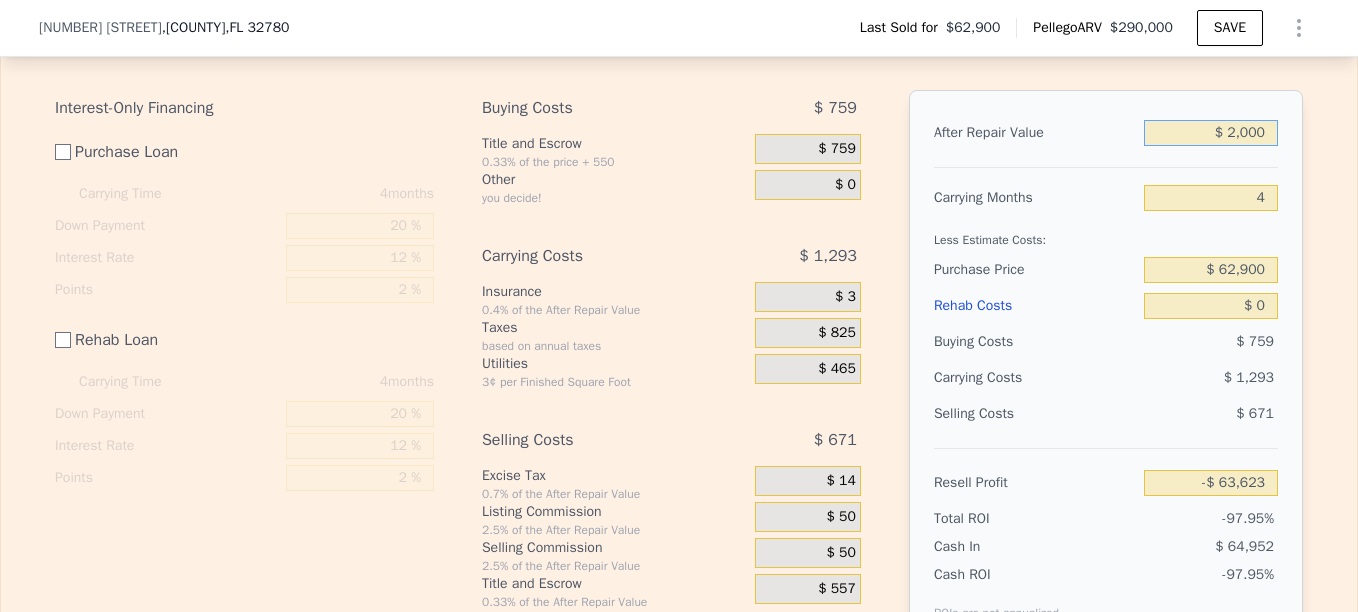 type on "$ 000" 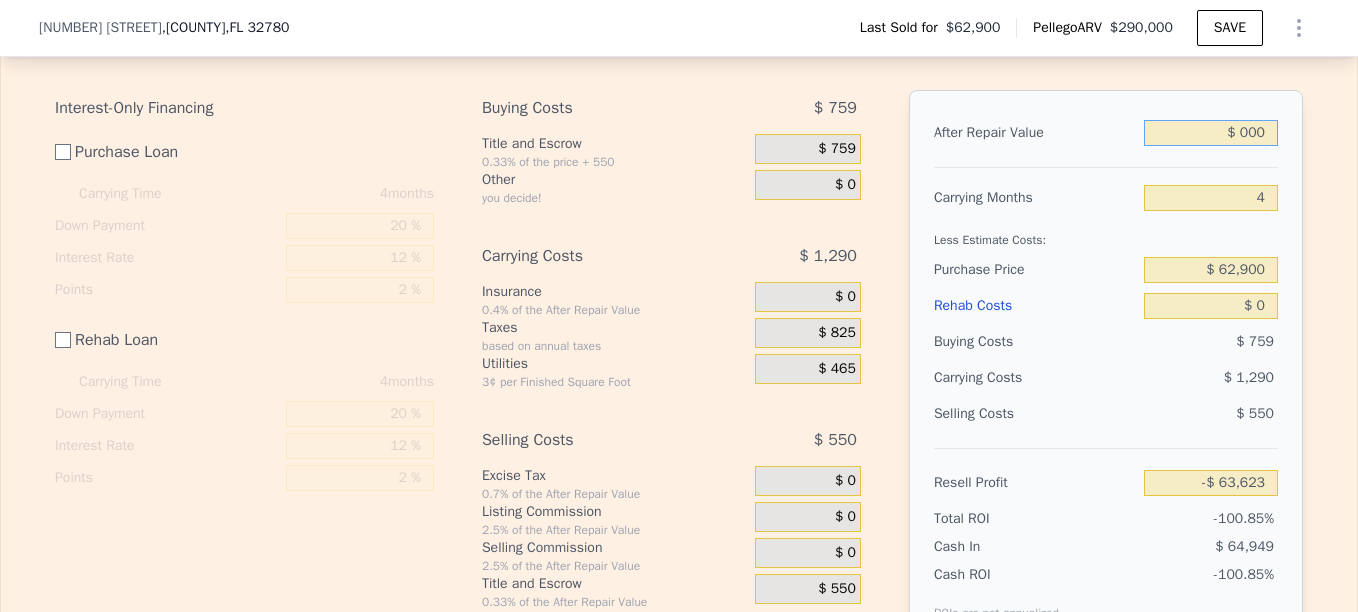 type on "-$ 65,499" 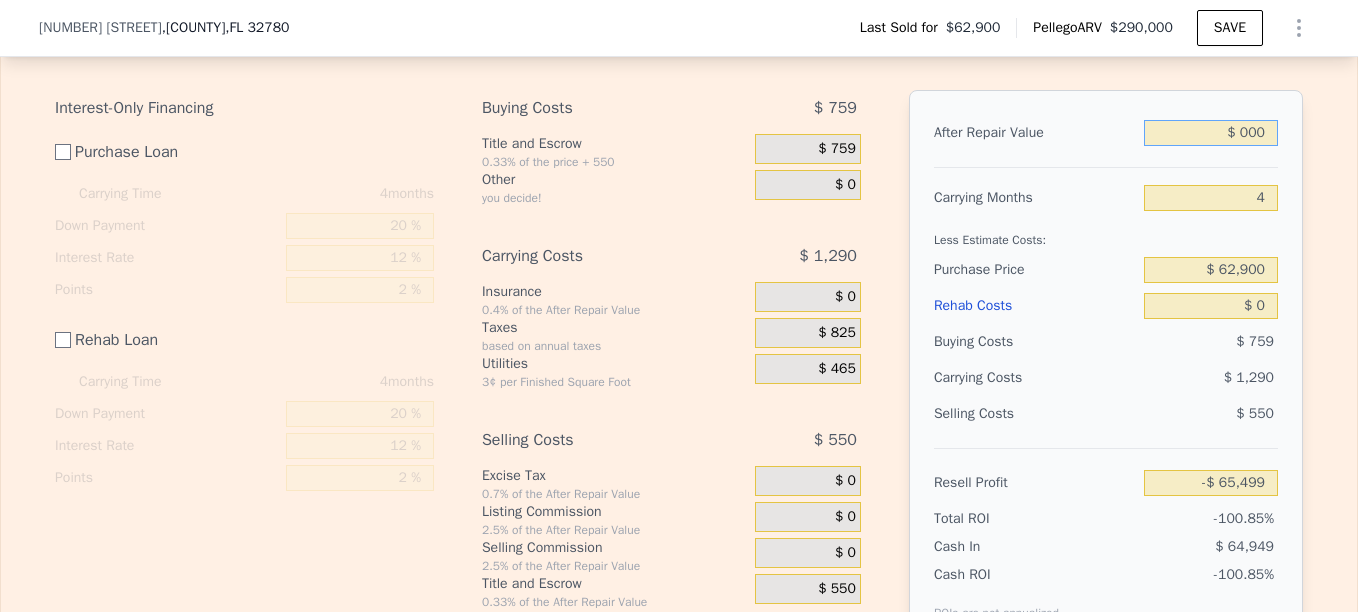 type on "$ 3,000" 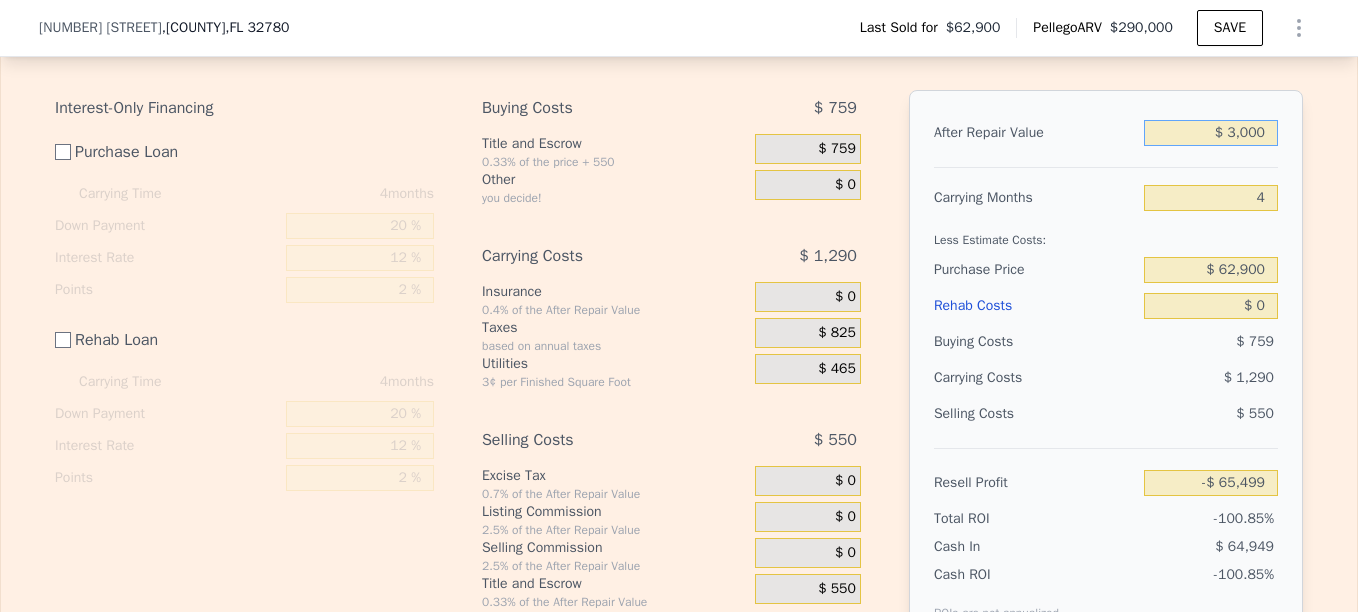 type on "-$ 62,684" 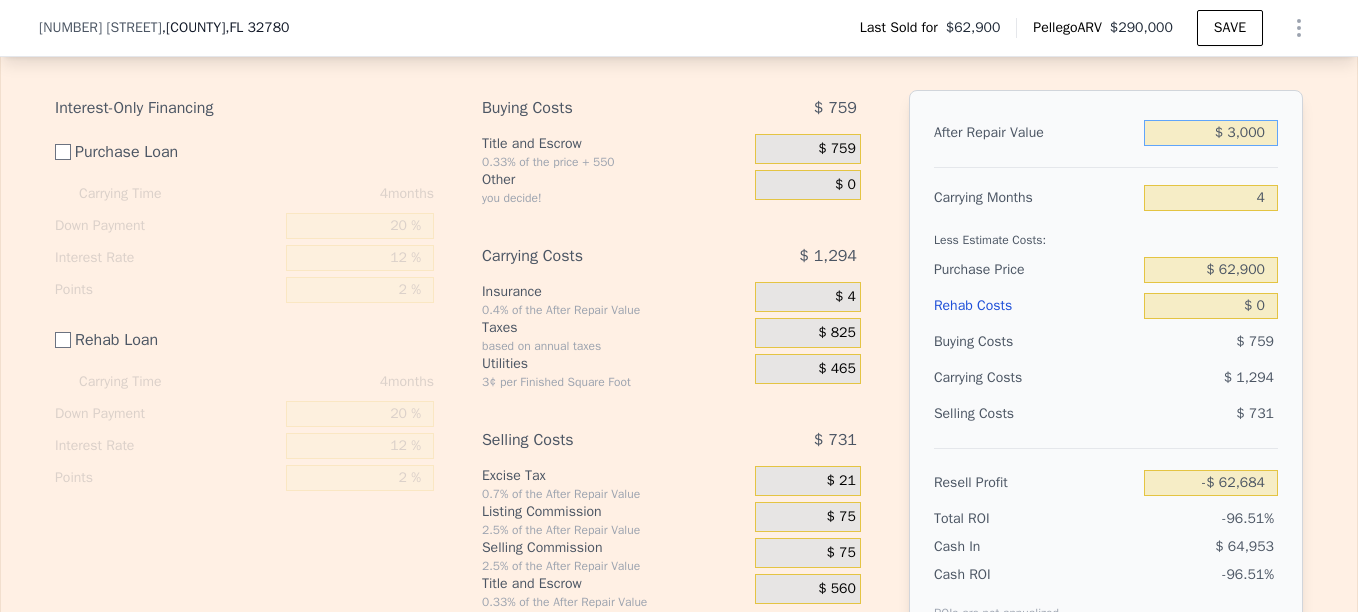 type on "$ 30,000" 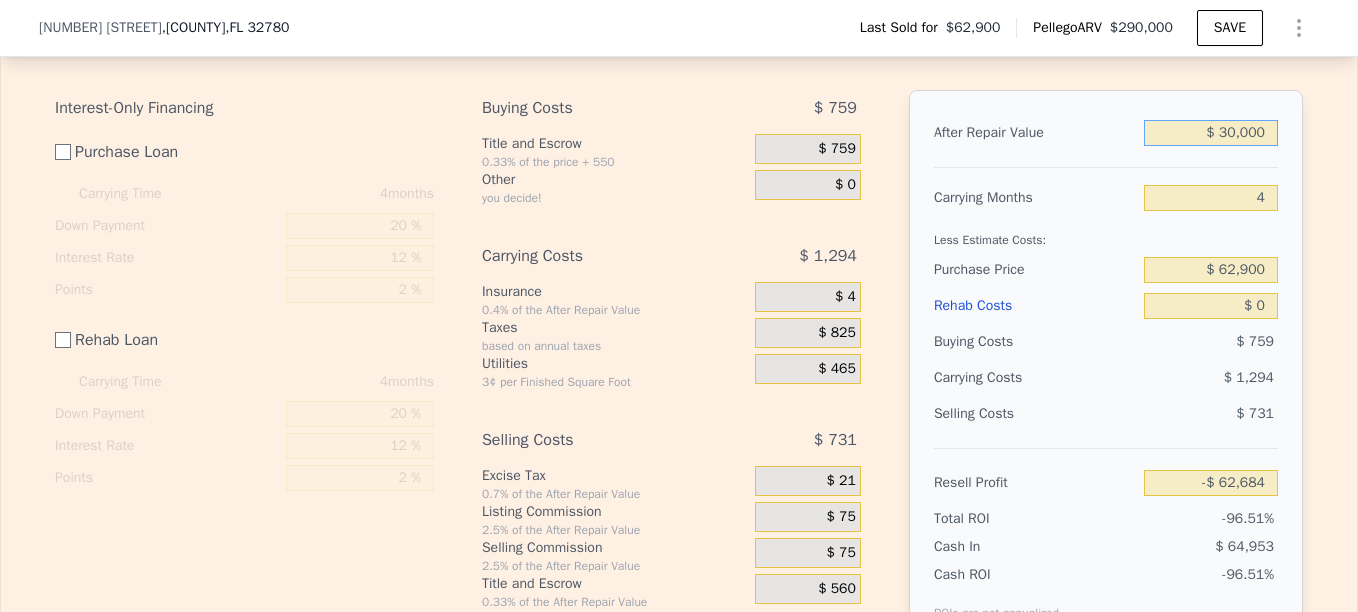 type on "-$ 37,349" 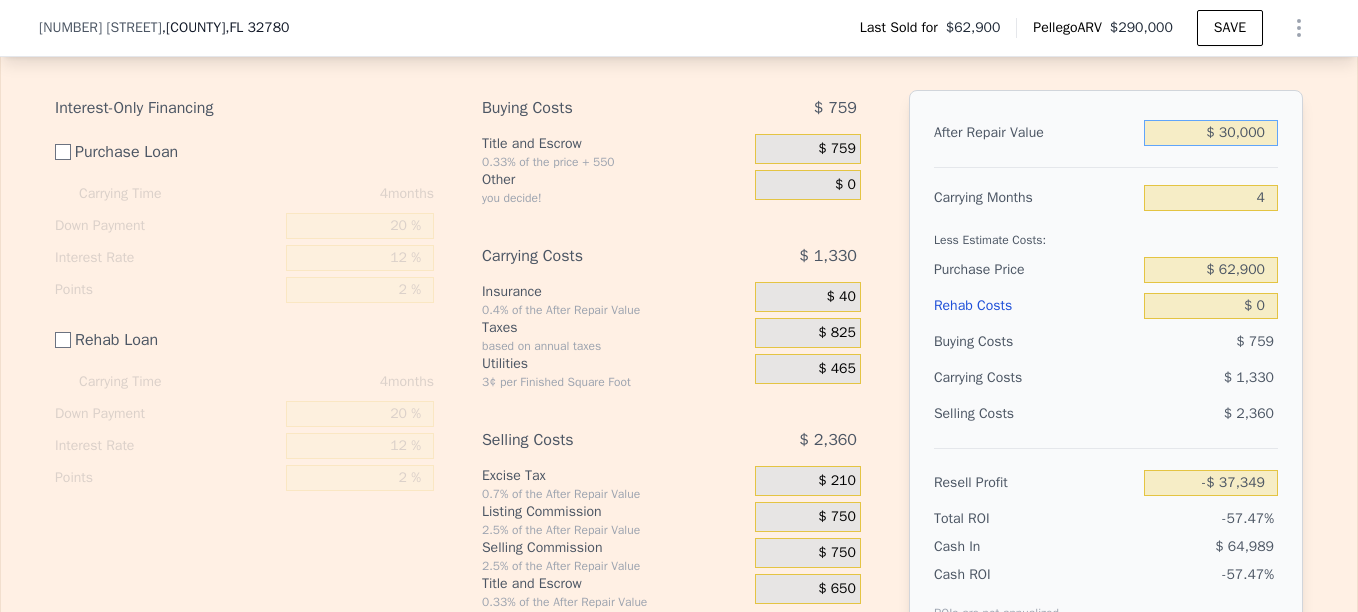 type on "$ 300,000" 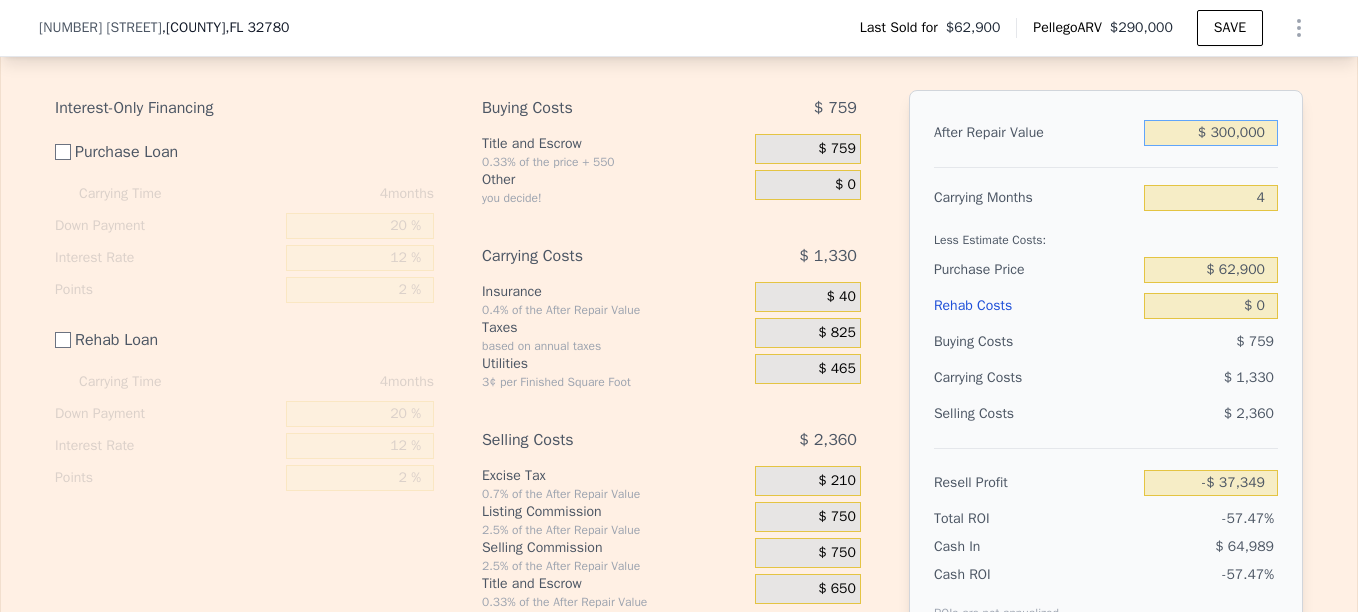 type on "$ 216,002" 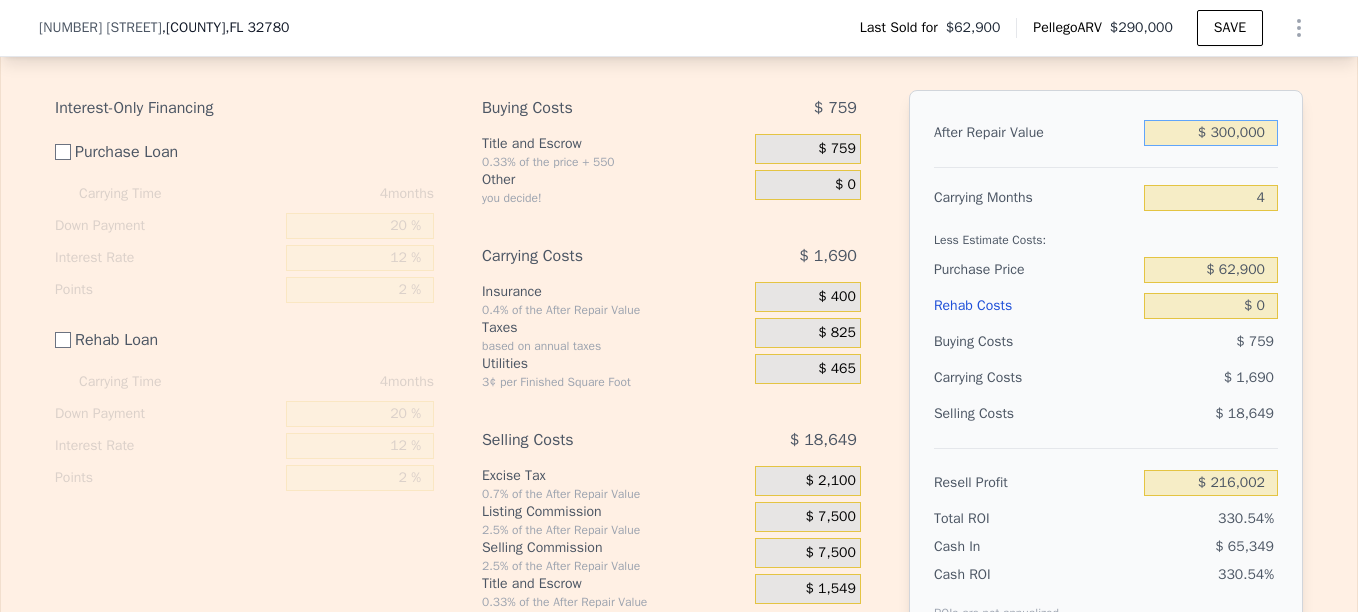 type on "$ 300,000" 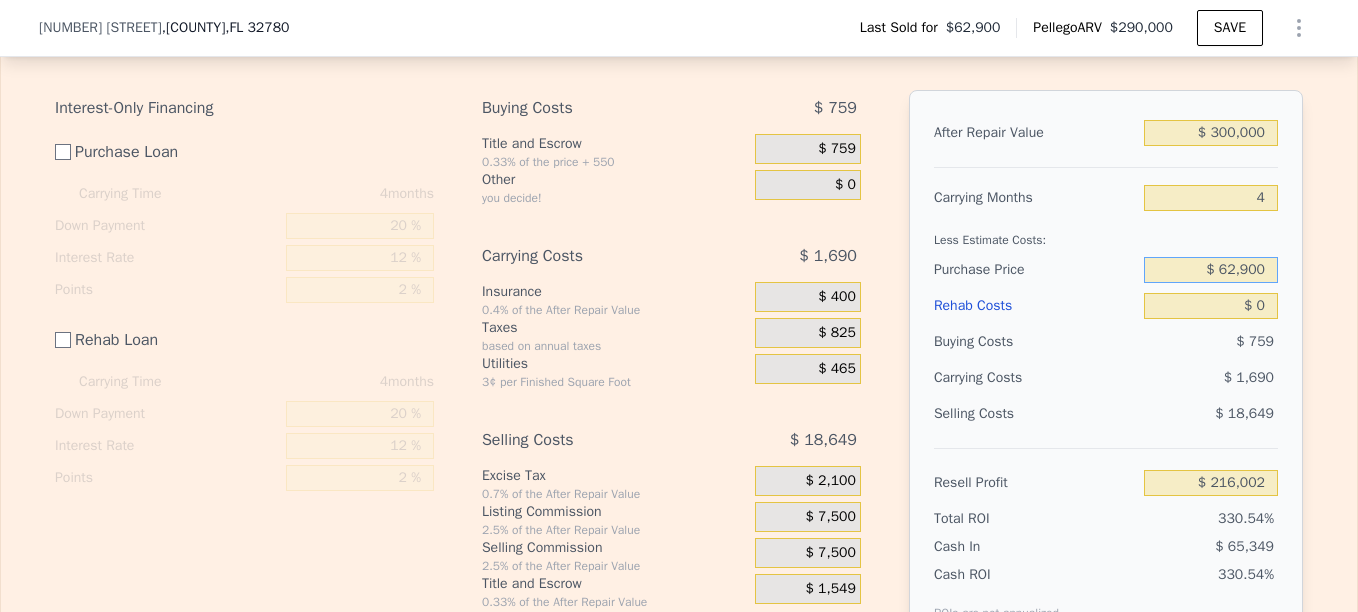 click on "$ 62,900" at bounding box center (1211, 270) 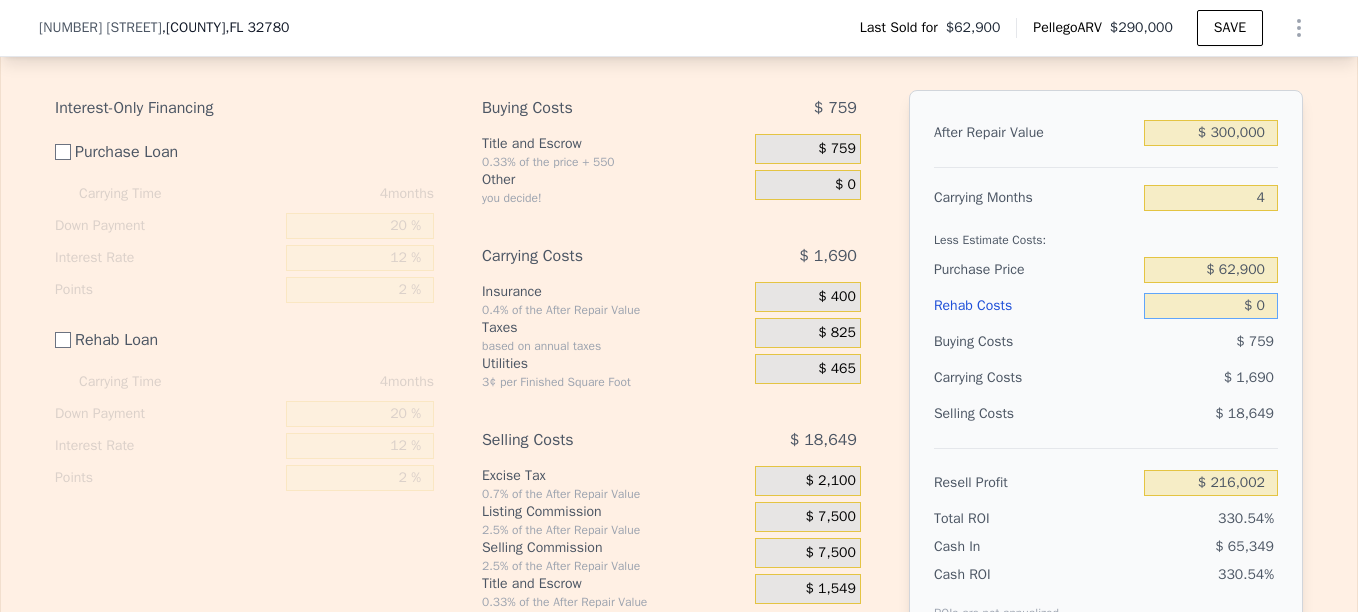 click on "$ 0" at bounding box center [1211, 306] 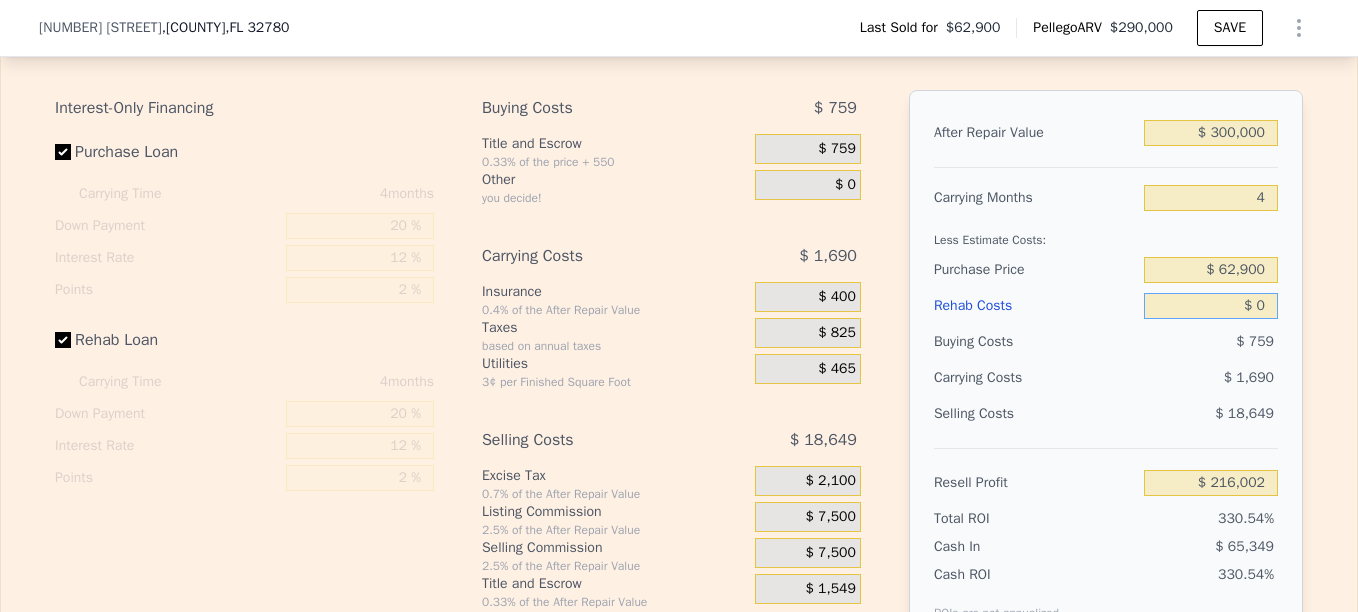 checkbox on "true" 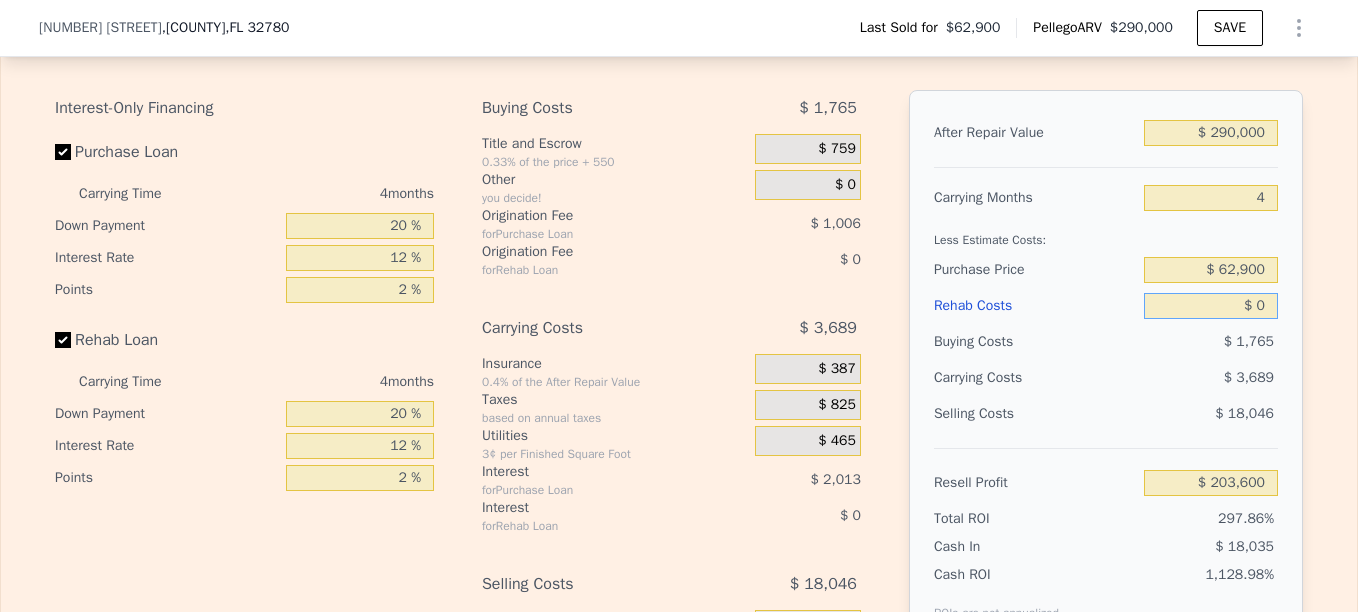 type on "$ 4" 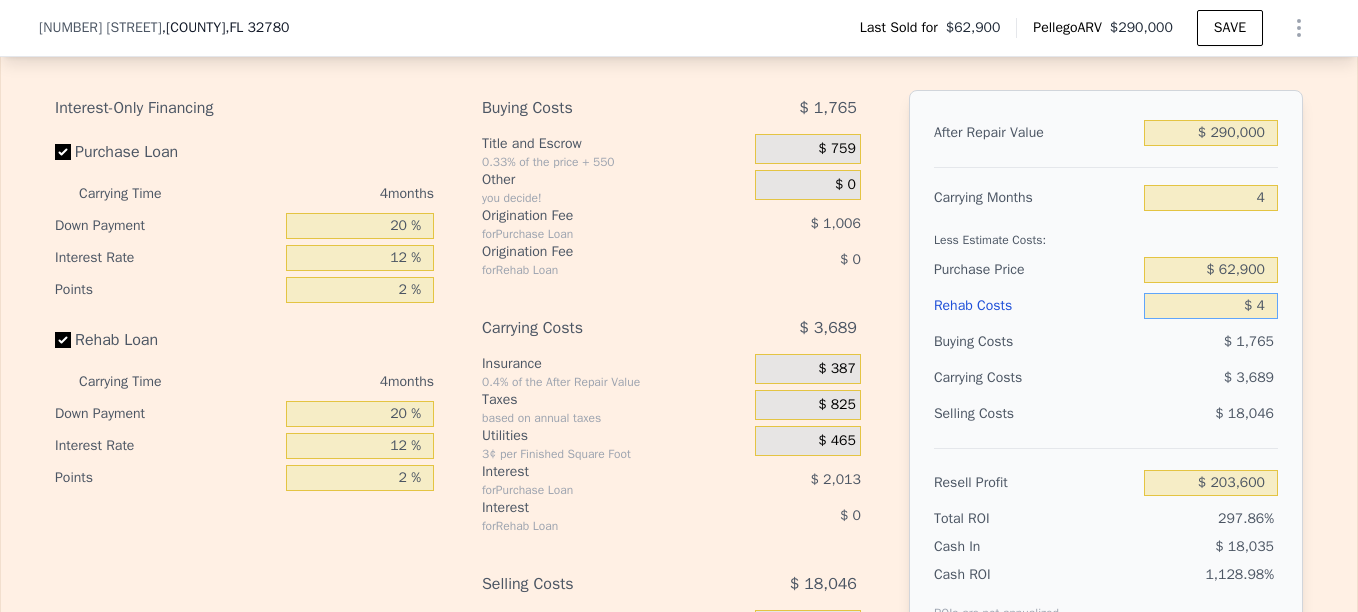 type on "$ 203,596" 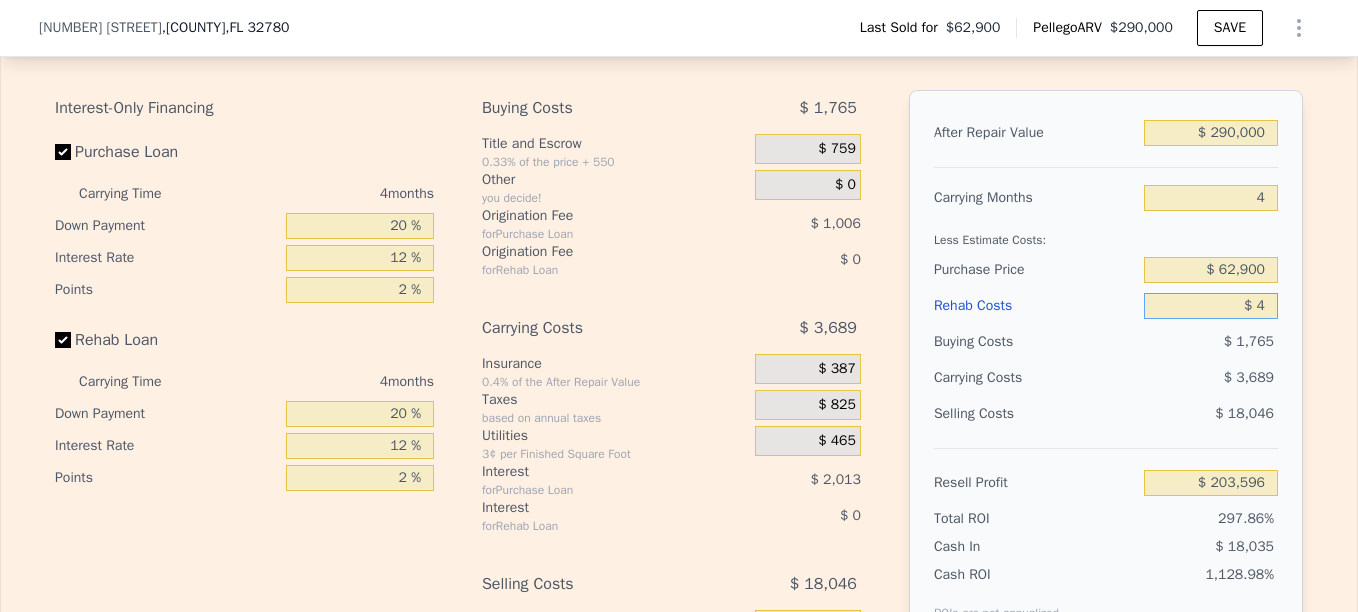 type on "$ 42" 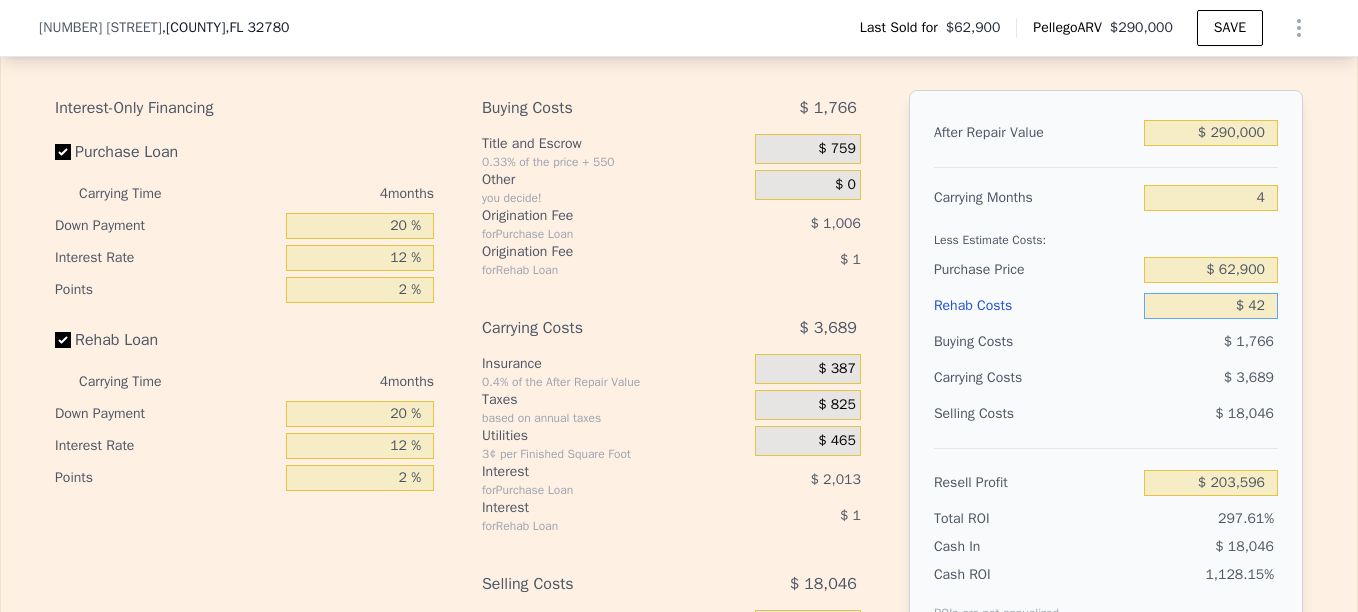 type on "$ 203,557" 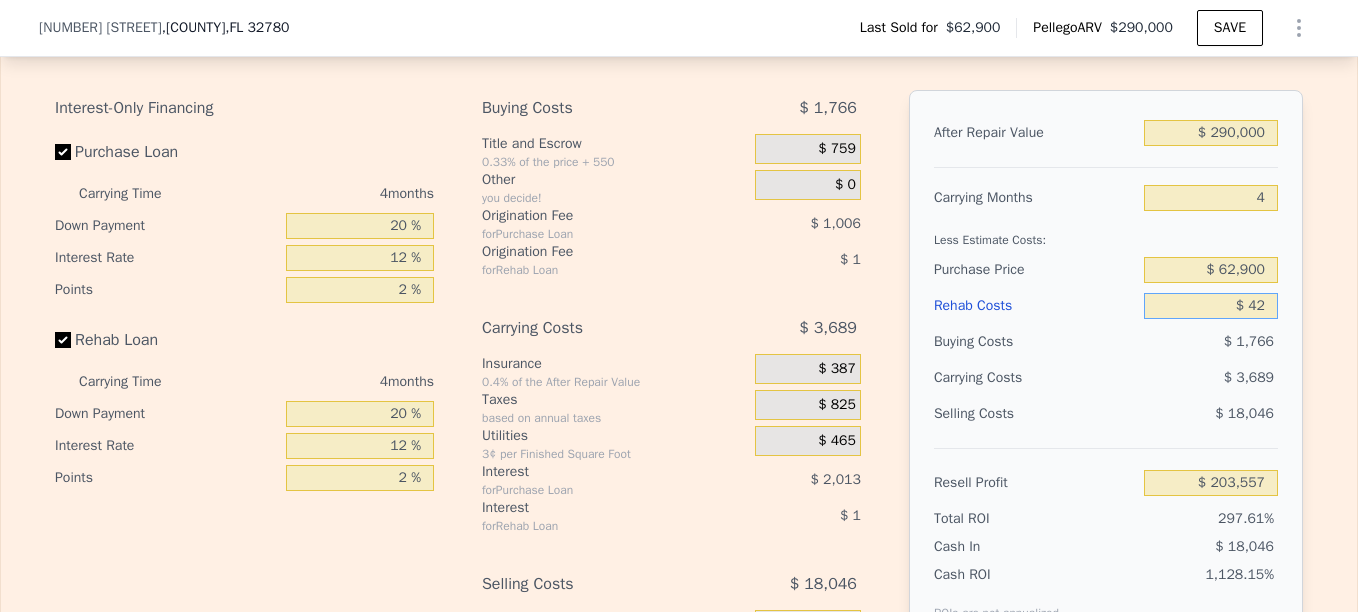 type on "$ 422" 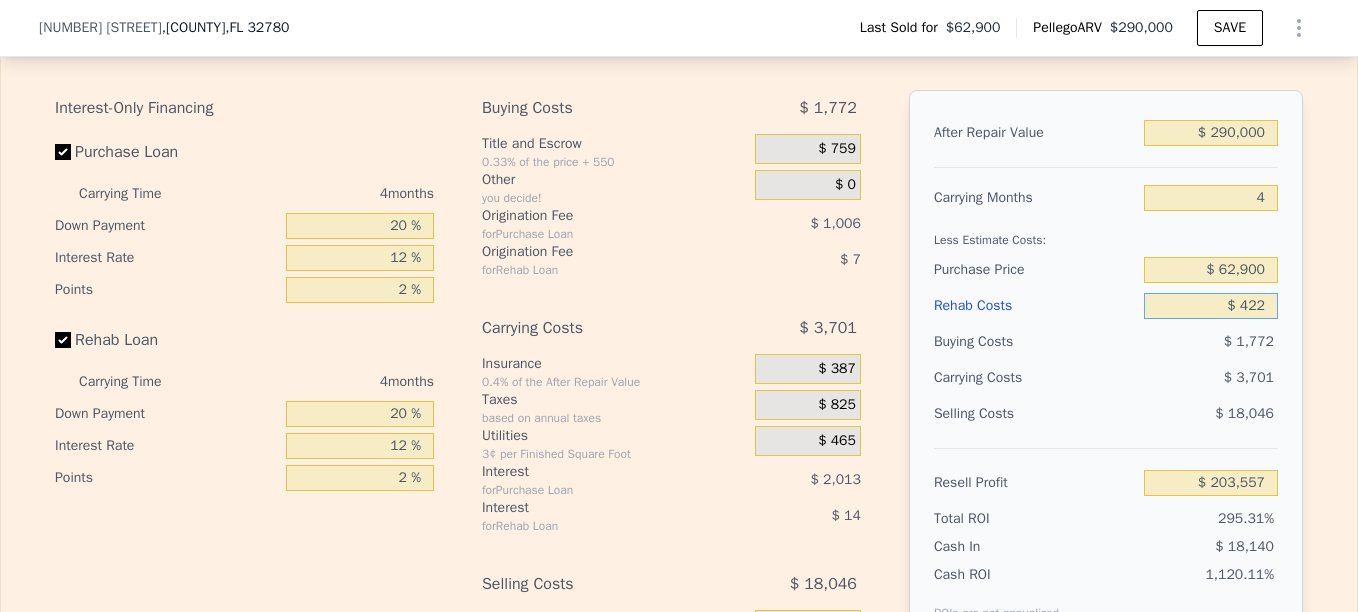 type on "$ 203,159" 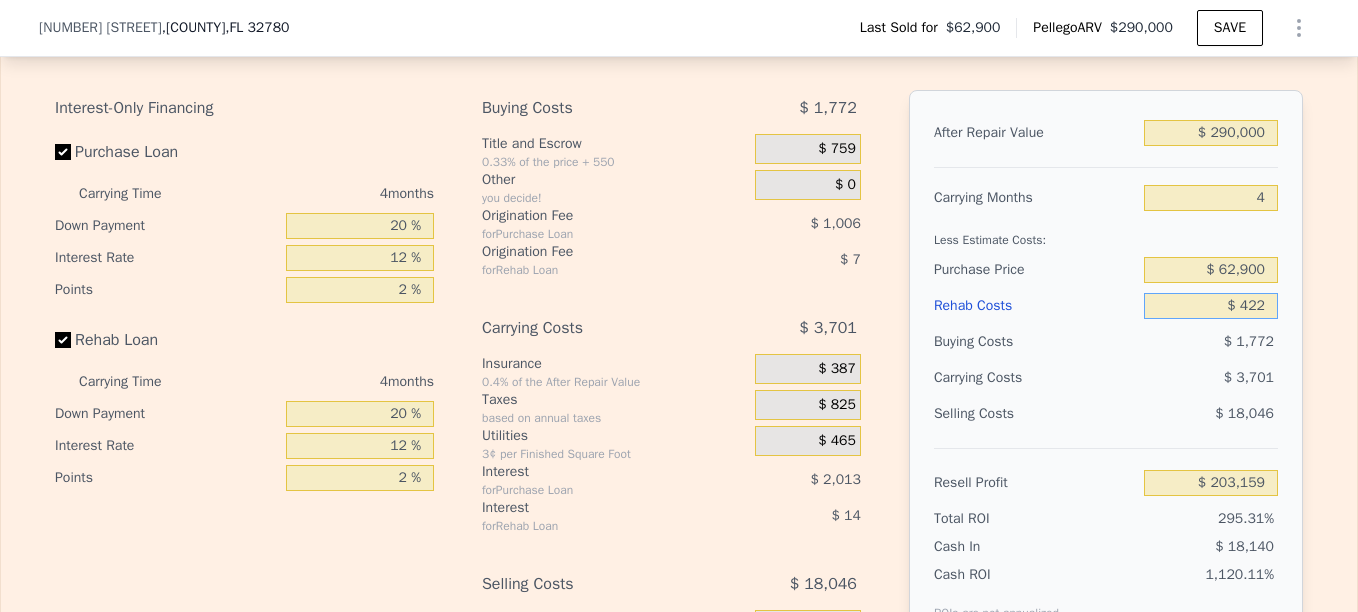 type on "$ 4,228" 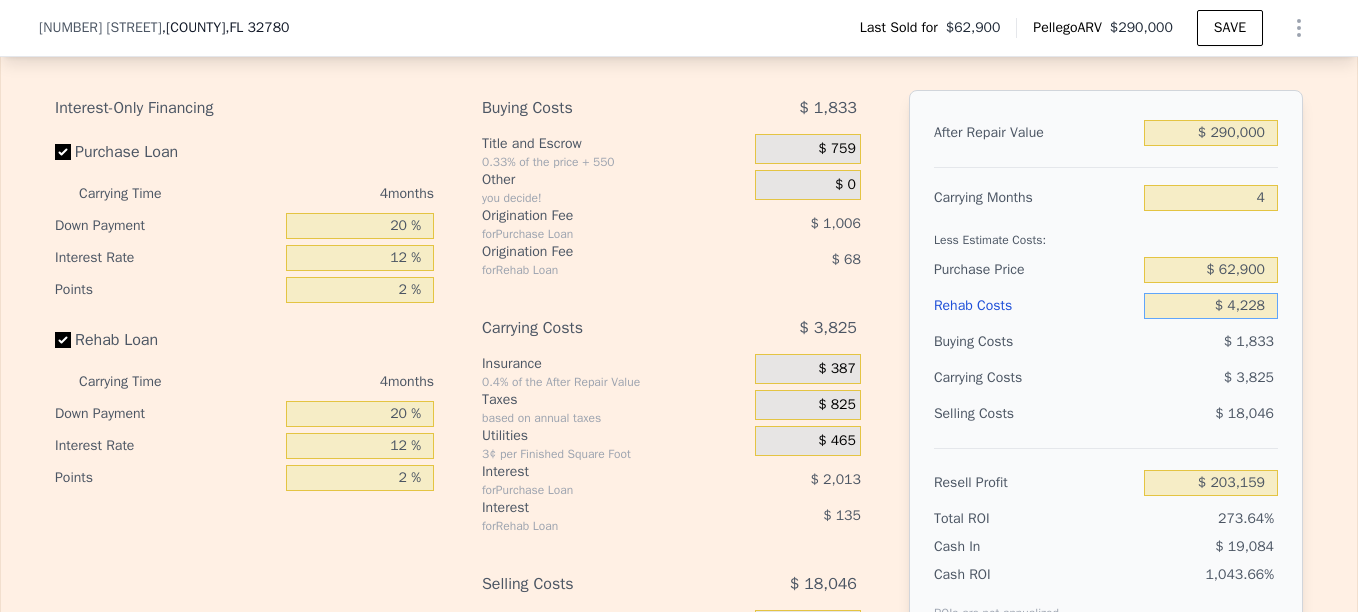 type on "$ 199,168" 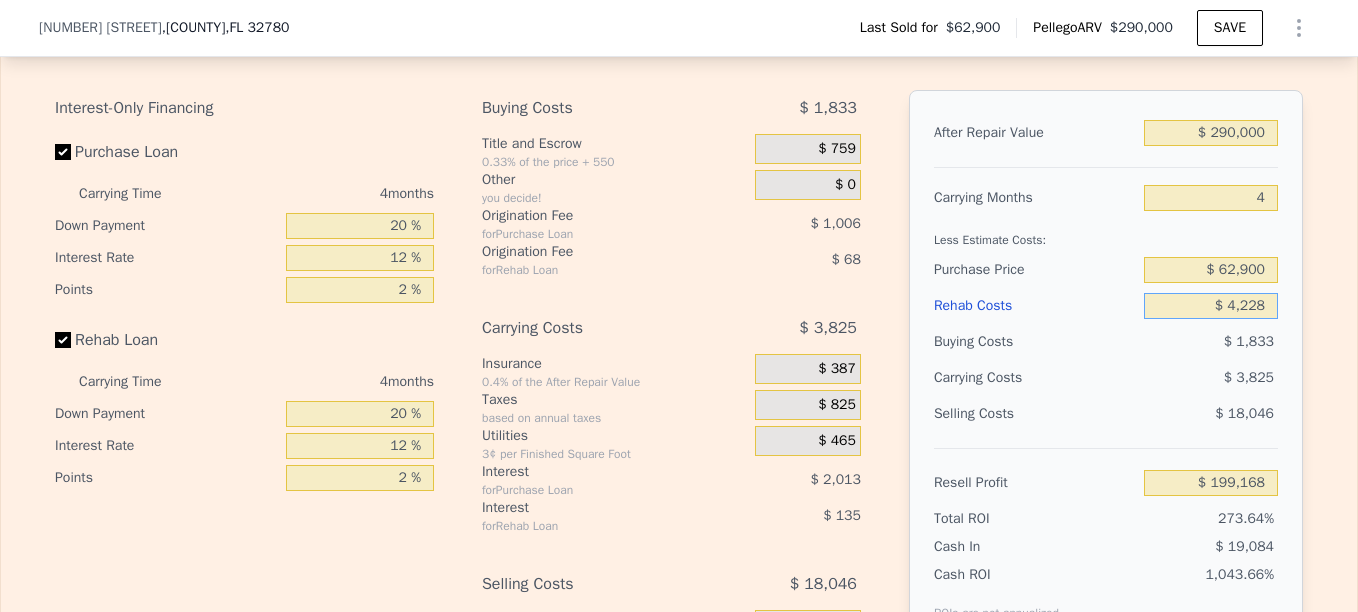 type on "$ 42,280" 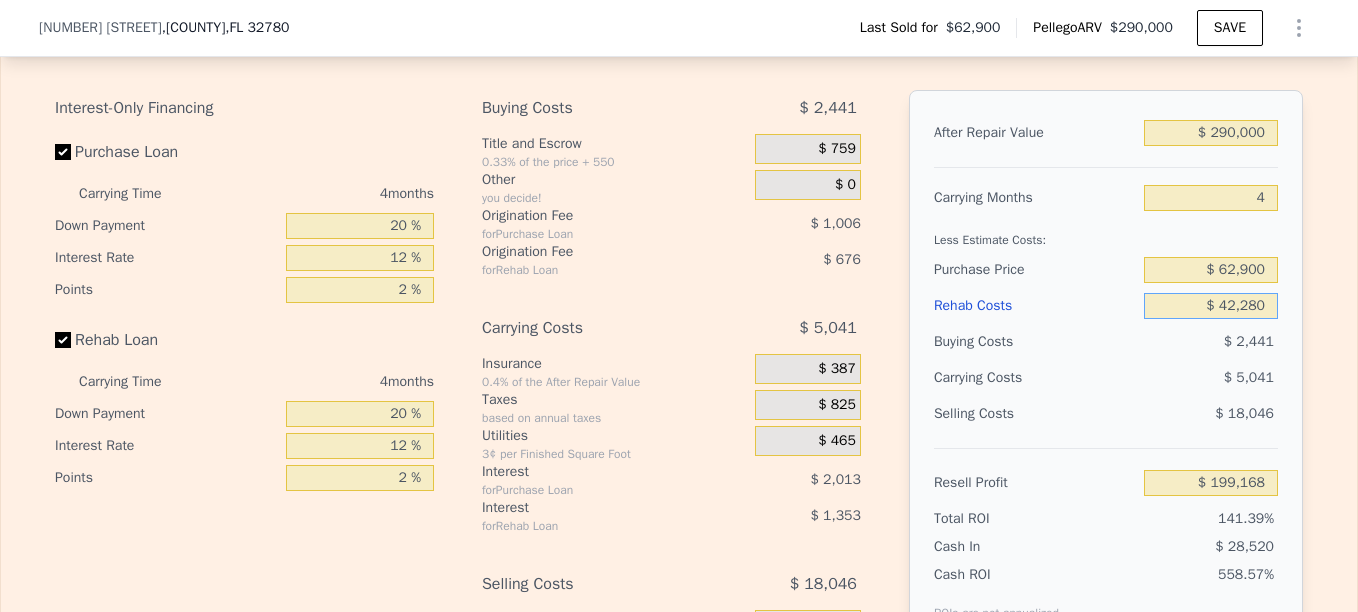 type on "$ 159,292" 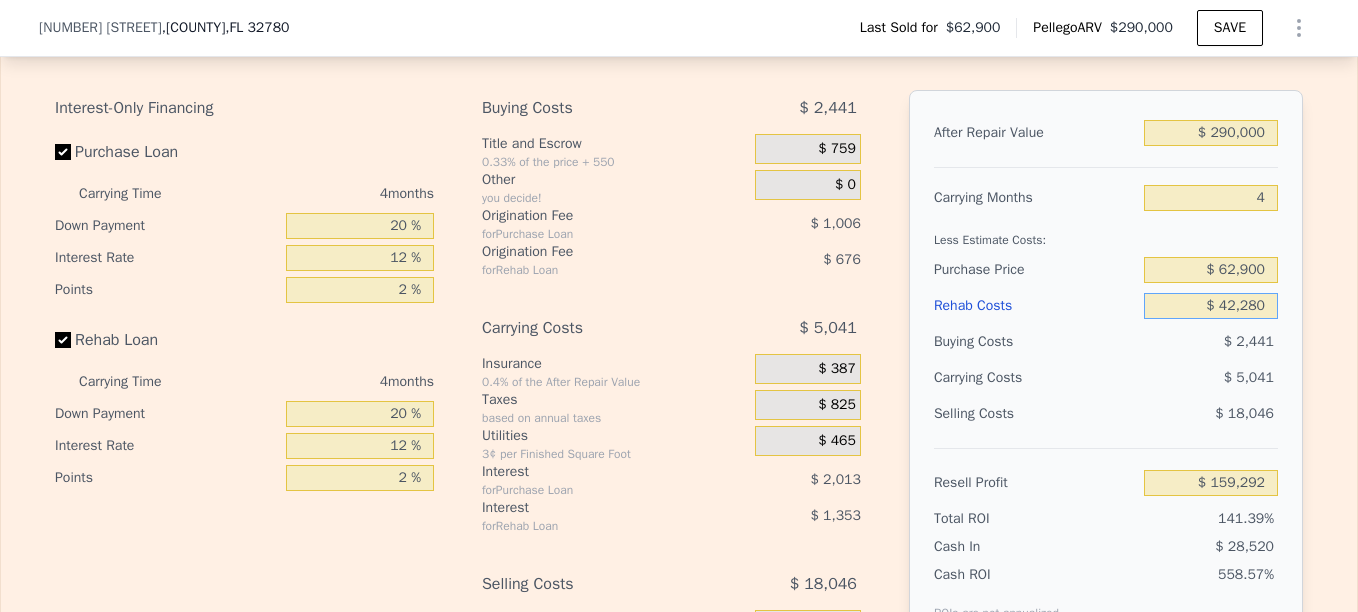 type on "$ 42,280" 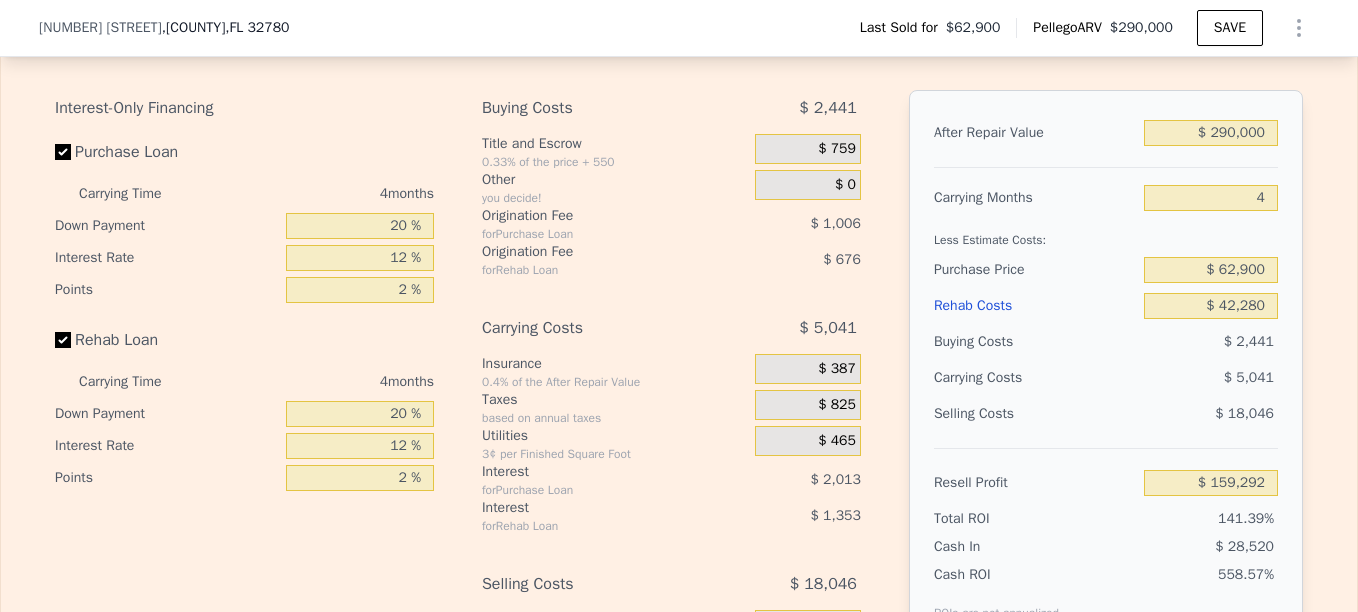 click on "Edit the assumptions in yellow boxes. Input profit to calculate an offer price. Pre-set assumptions are computer generated by Pellego . Interest-Only Financing Purchase Loan Carrying Time 4 months Down Payment 20 % Interest Rate 12 % Points 2 % Rehab Loan Carrying Time 4 months Down Payment 20 % Interest Rate 12 % Points 2 % Buying Costs $ 2,441 Title and Escrow 0.33% of the price + 550 $ 759 Other you decide! $ 0 Origination Fee for Purchase Loan $ 1,006 Origination Fee for Rehab Loan $ 676 Carrying Costs $ 5,041 Insurance 0.4% of the After Repair Value $ 387 Taxes based on annual taxes $ 825 Utilities 3¢ per Finished Square Foot $ 465 Interest for Purchase Loan $ 2,013 Interest for Rehab Loan $ 1,353 Selling Costs $ 18,046 Excise Tax 0.7% of the After Repair Value $ 2,030 Listing Commission 2.5% of the After Repair Value $ 7,250 Selling Commission 2.5% of the After Repair Value $ 7,250 Title and Escrow 0.33% of the After Repair Value $ 1,516 After Repair Value $ 290,000 Carrying Months 4 $ 62,900" at bounding box center [679, 382] 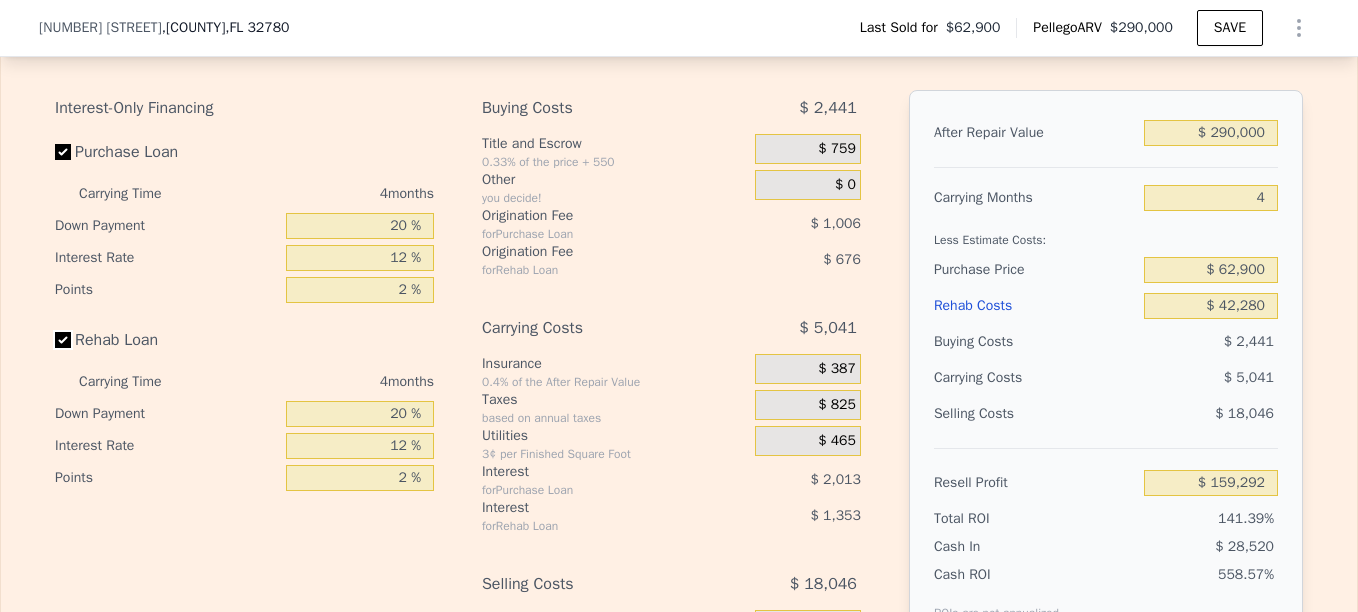 drag, startPoint x: 58, startPoint y: 375, endPoint x: 57, endPoint y: 325, distance: 50.01 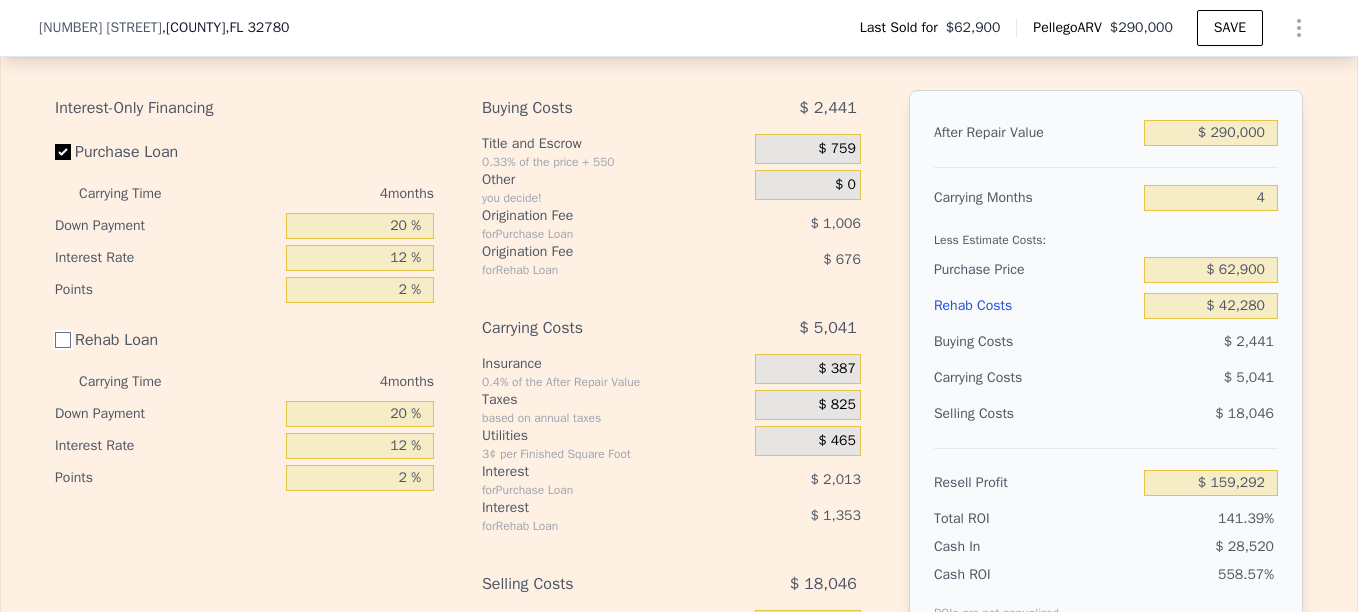checkbox on "false" 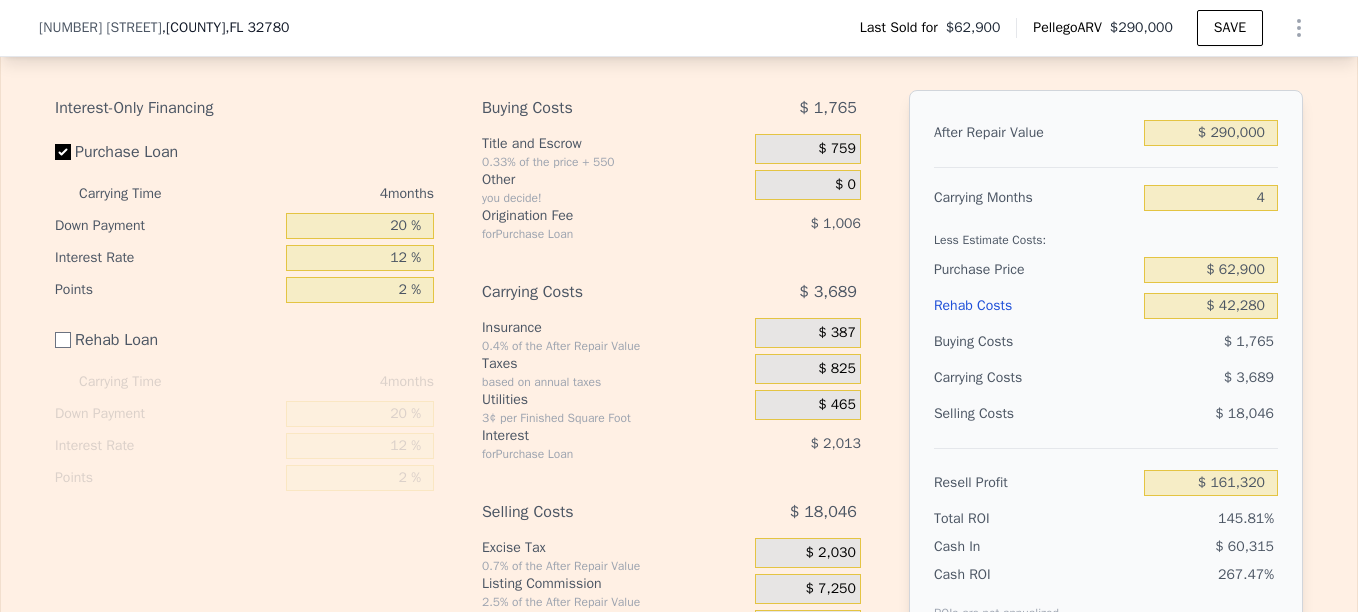 click on "Purchase Loan" at bounding box center (166, 152) 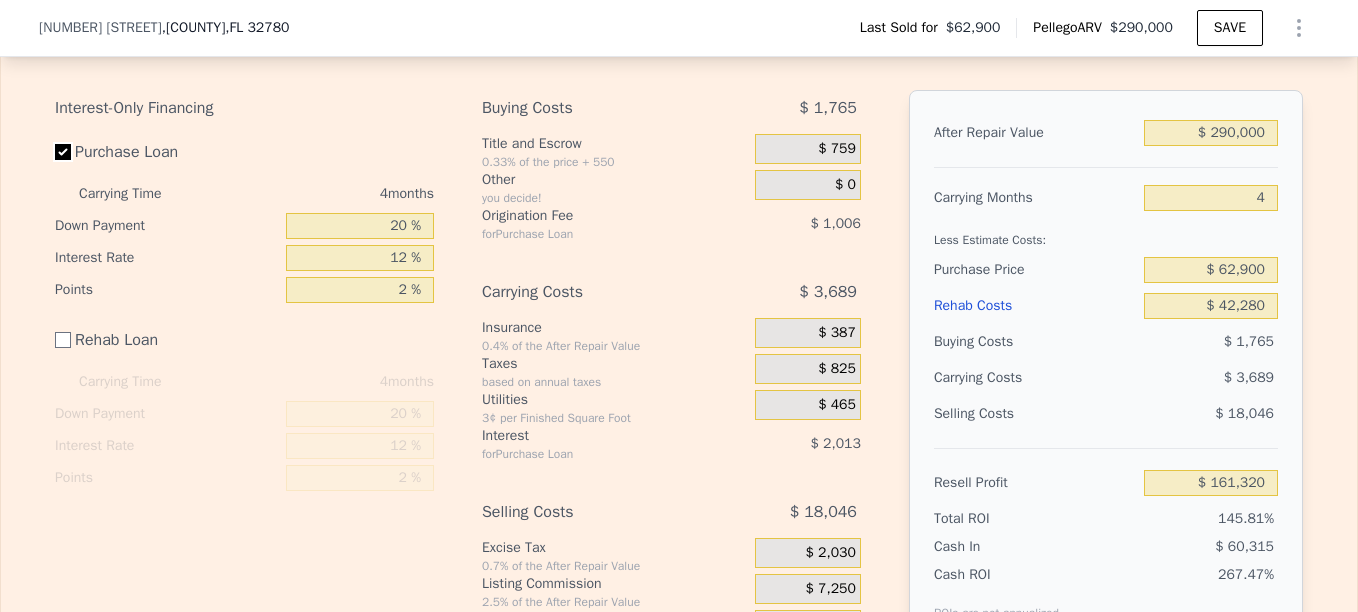 click on "Purchase Loan" at bounding box center [63, 152] 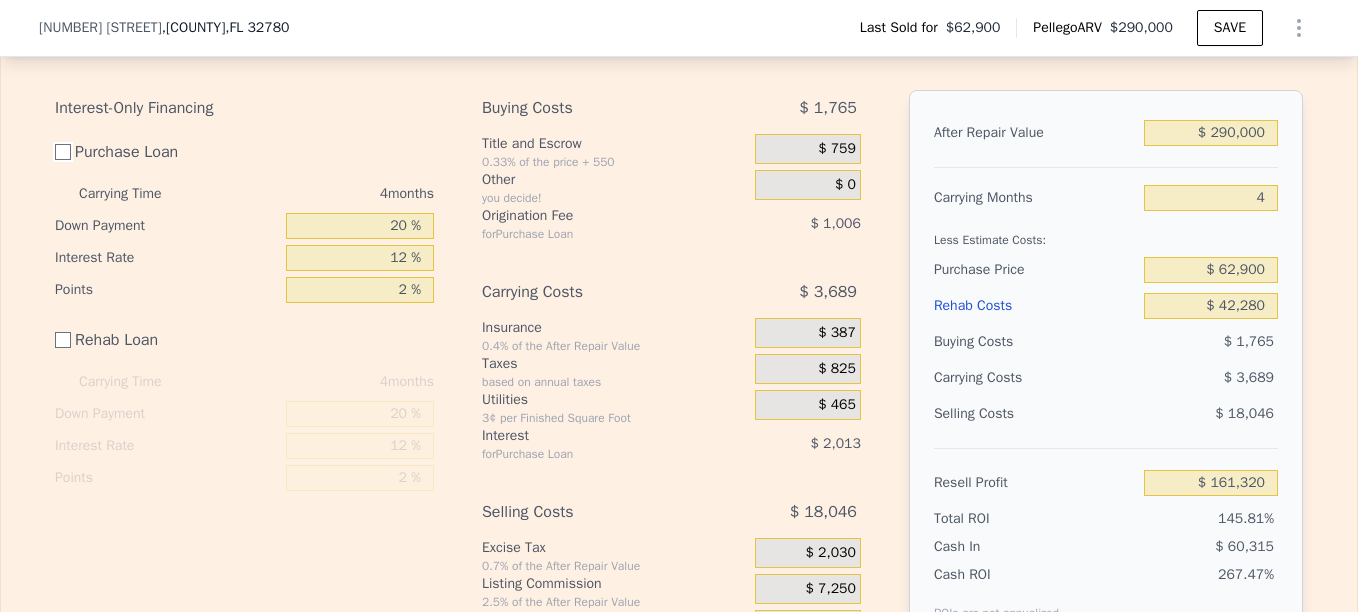 checkbox on "false" 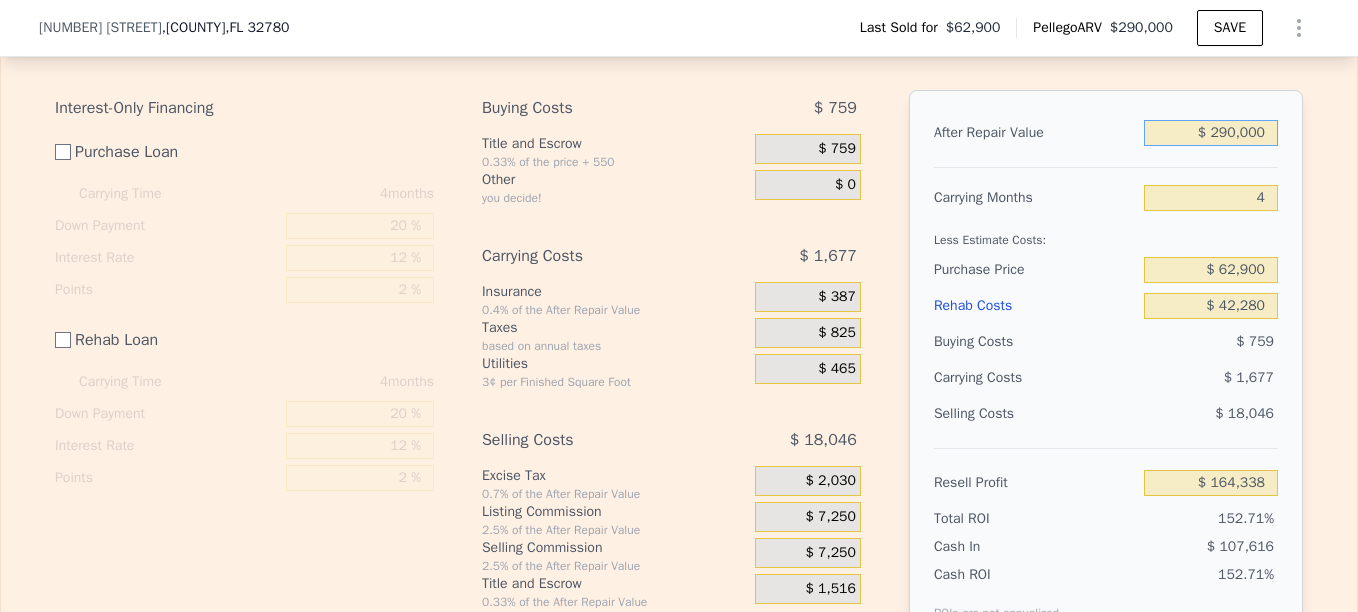 click on "$ 290,000" at bounding box center [1211, 133] 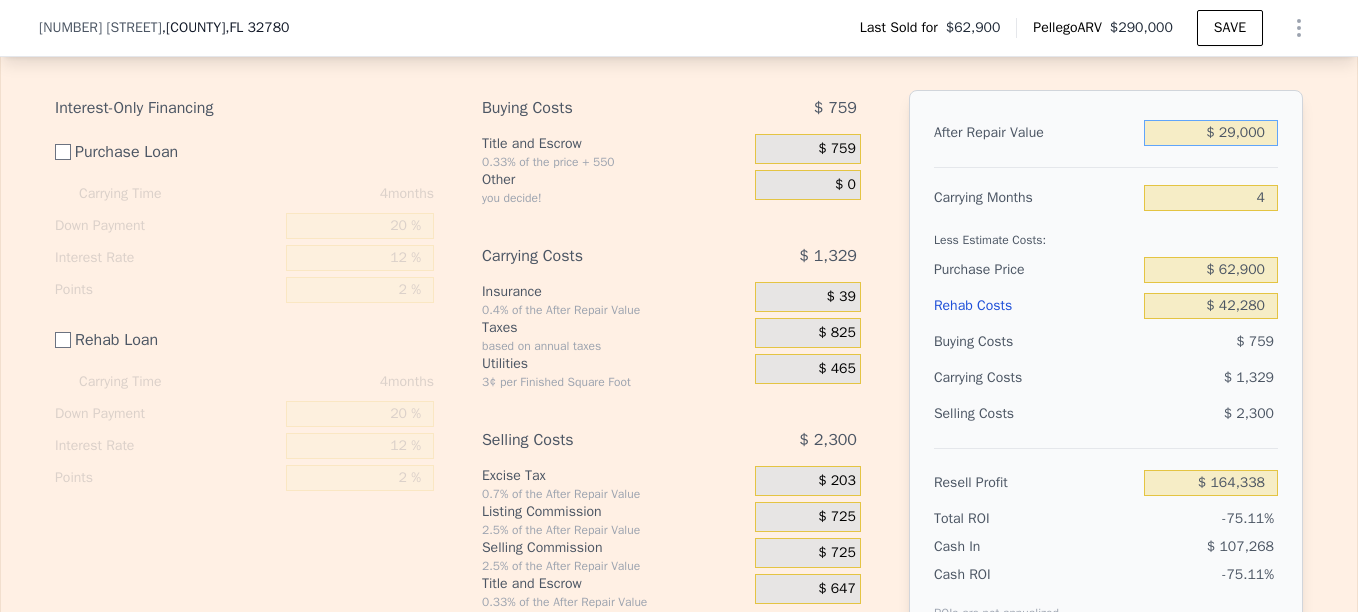 type on "-$ 80,568" 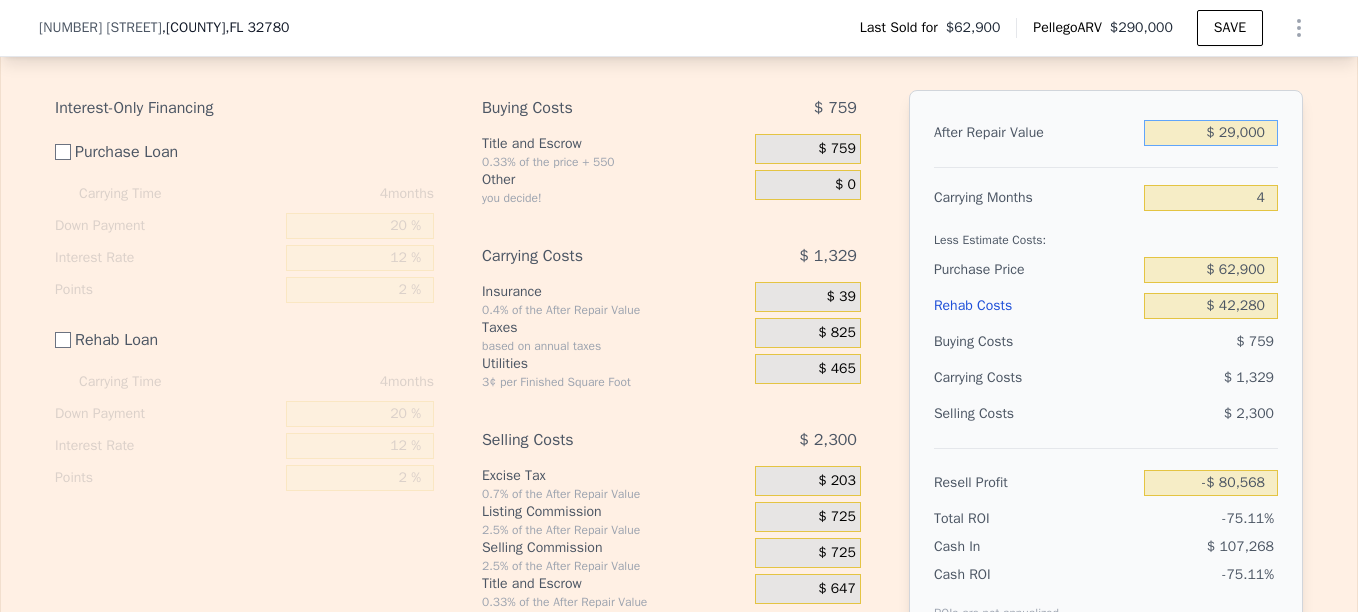 type on "$ 2,000" 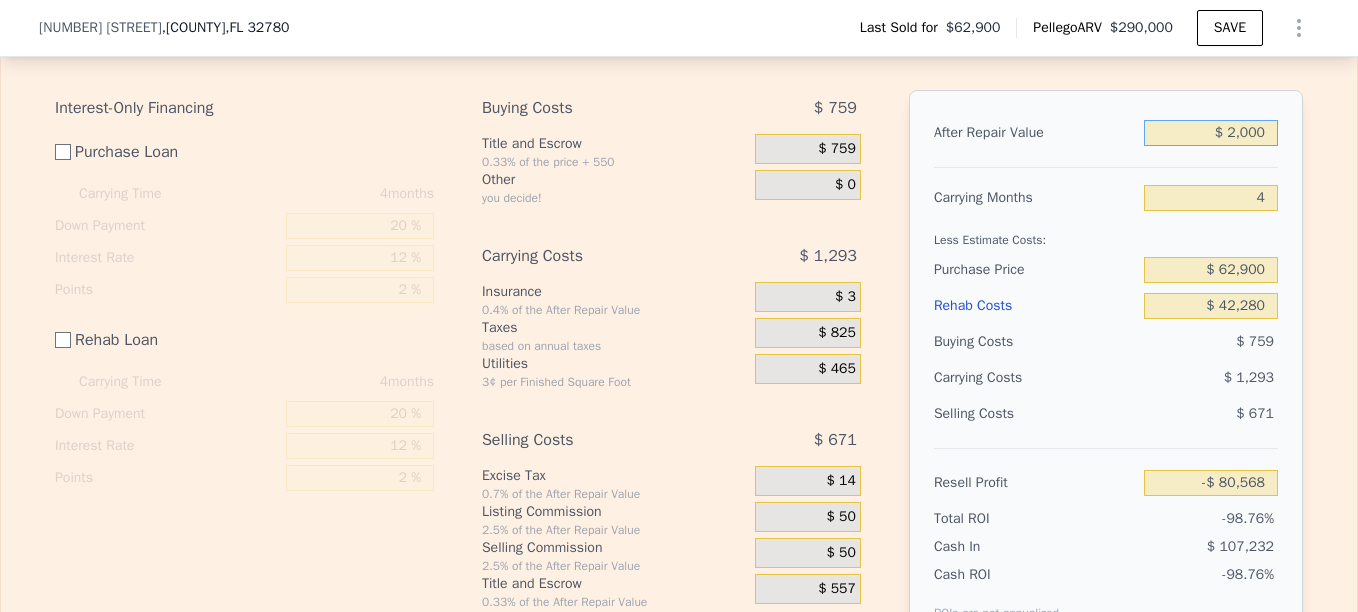 type on "-$ 105,903" 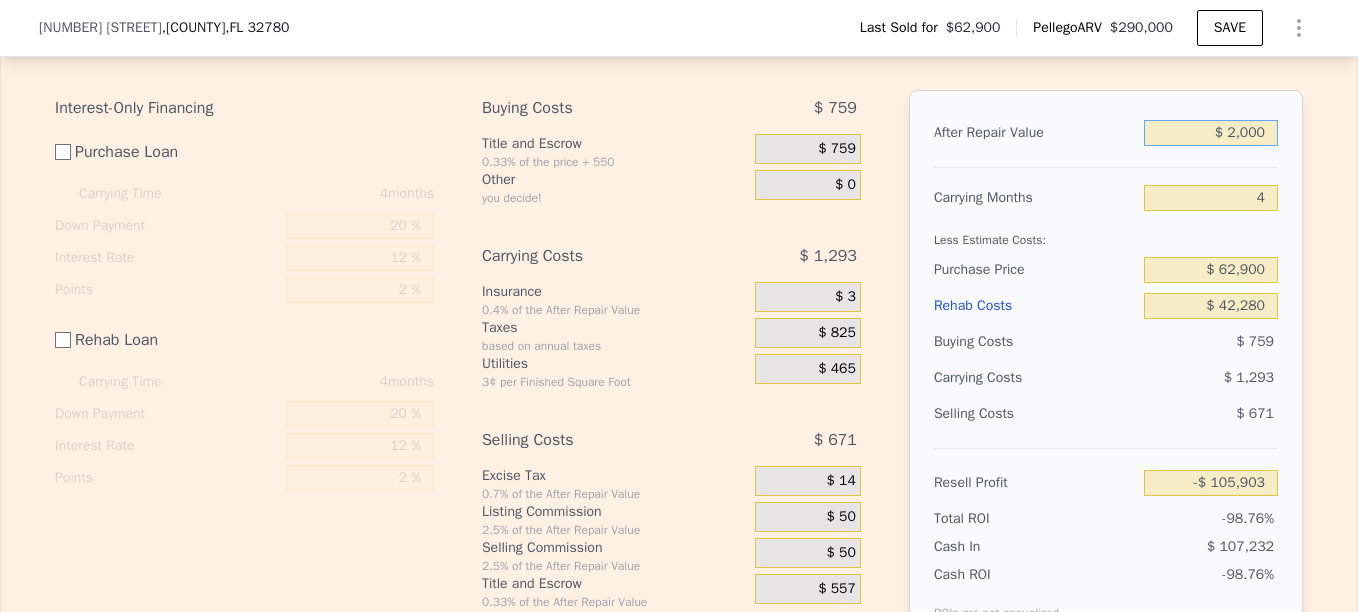 type on "$ 000" 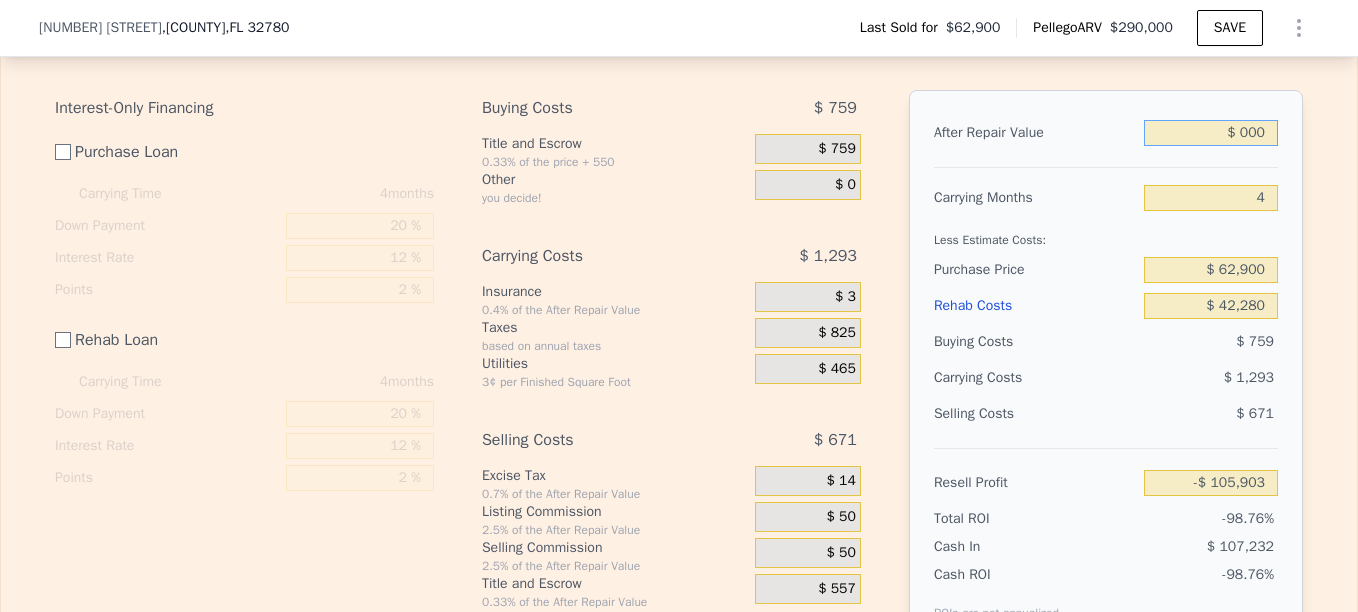 type on "-$ 107,779" 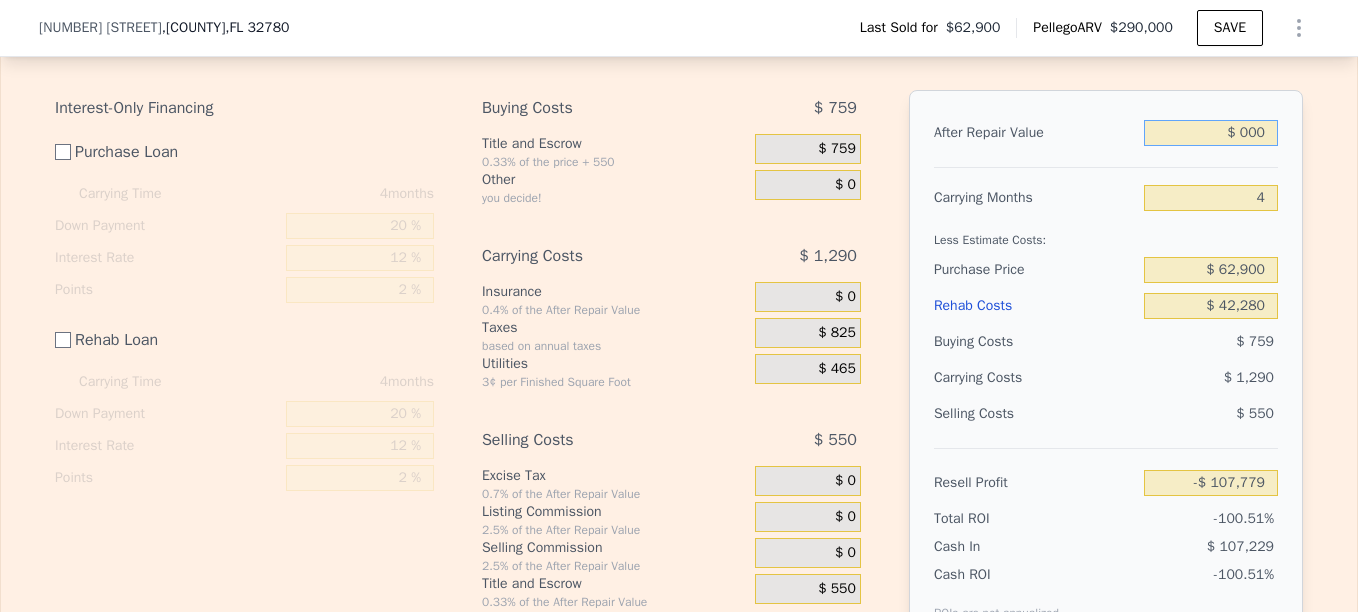type on "$ 3,000" 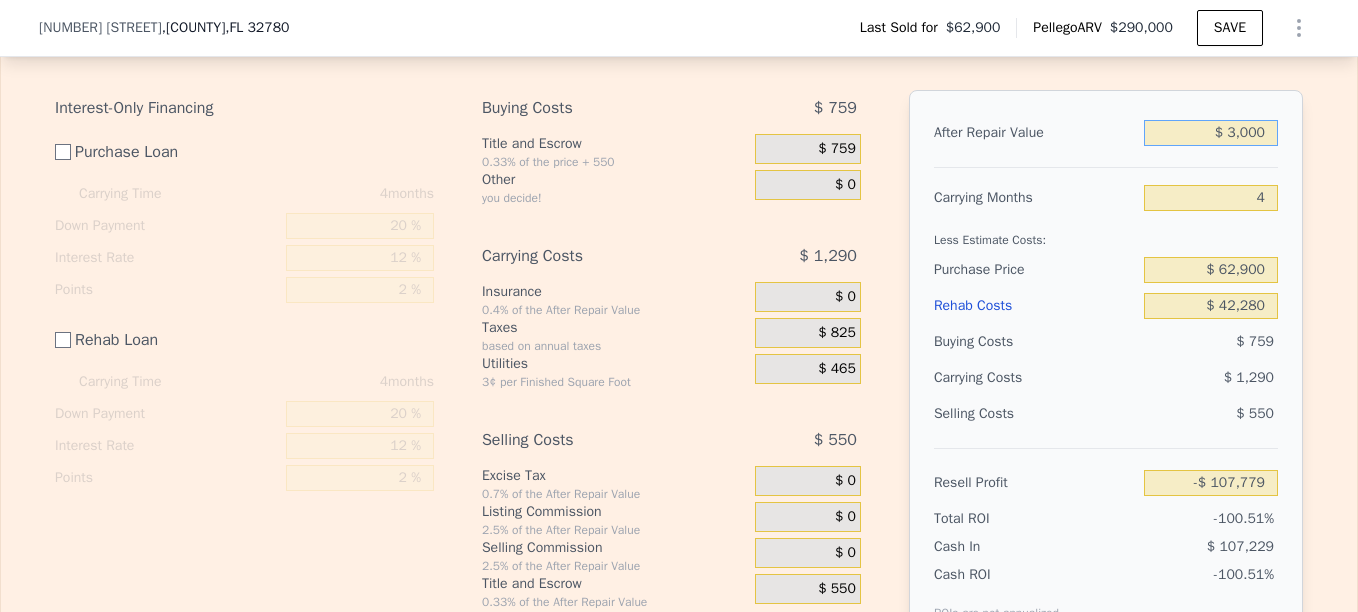 type on "-$ 104,964" 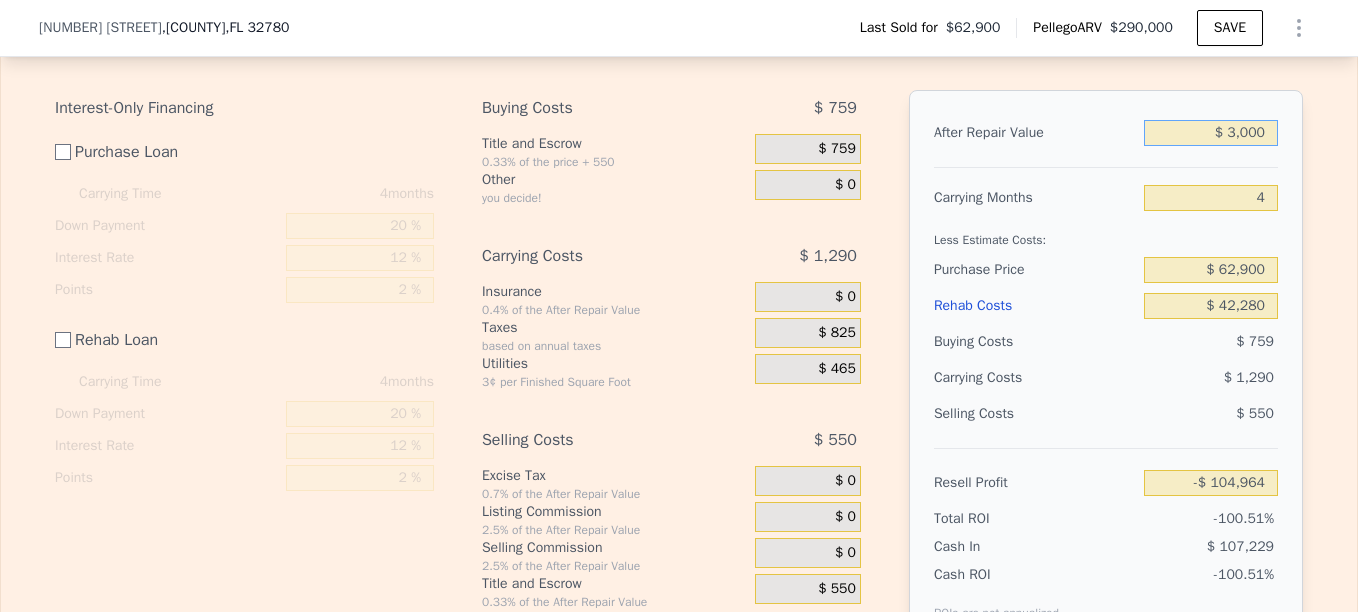type on "$ 30,000" 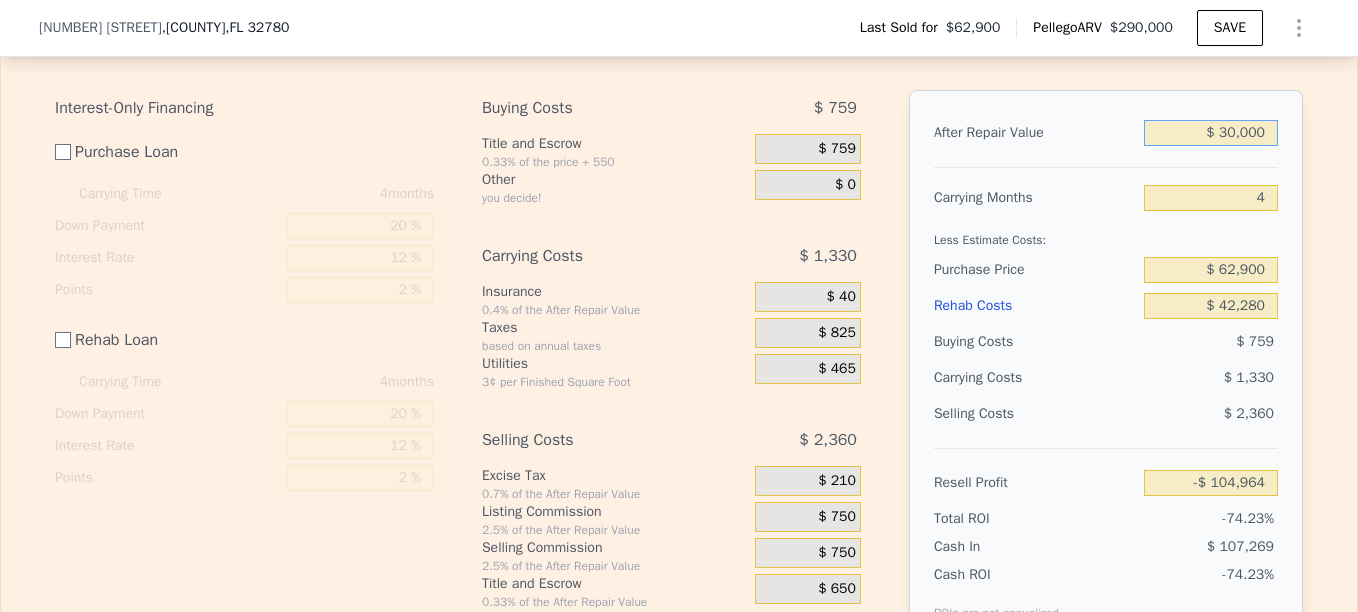 type on "-$ 79,629" 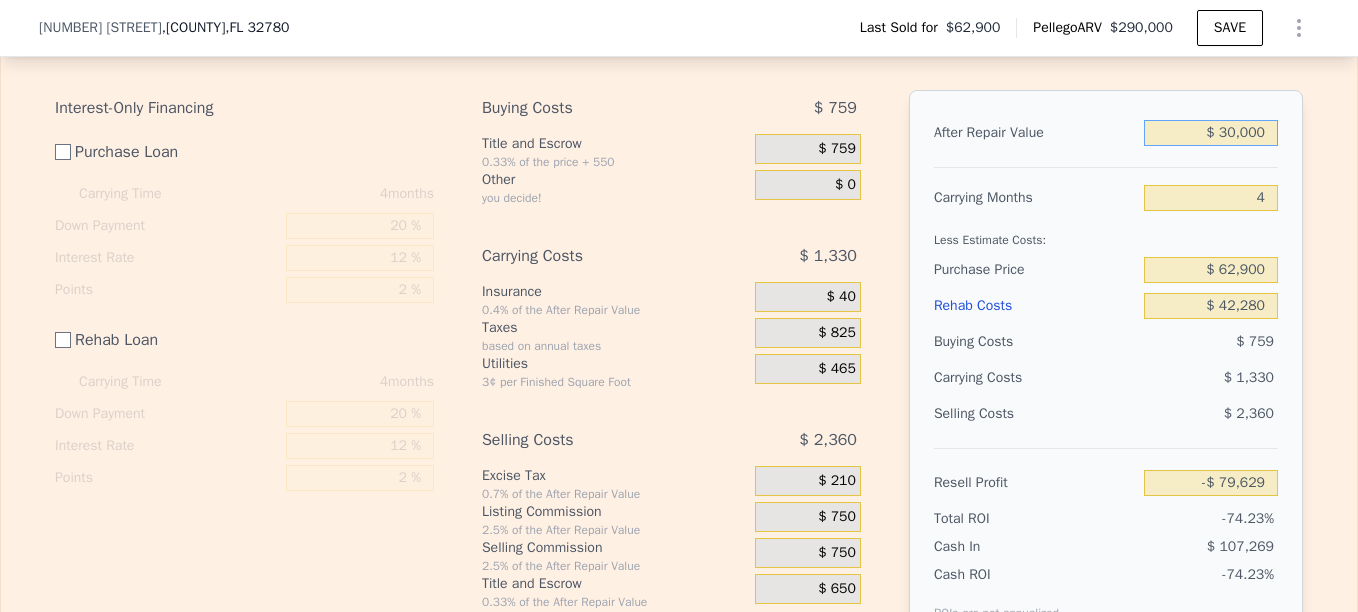 type on "$ 300,000" 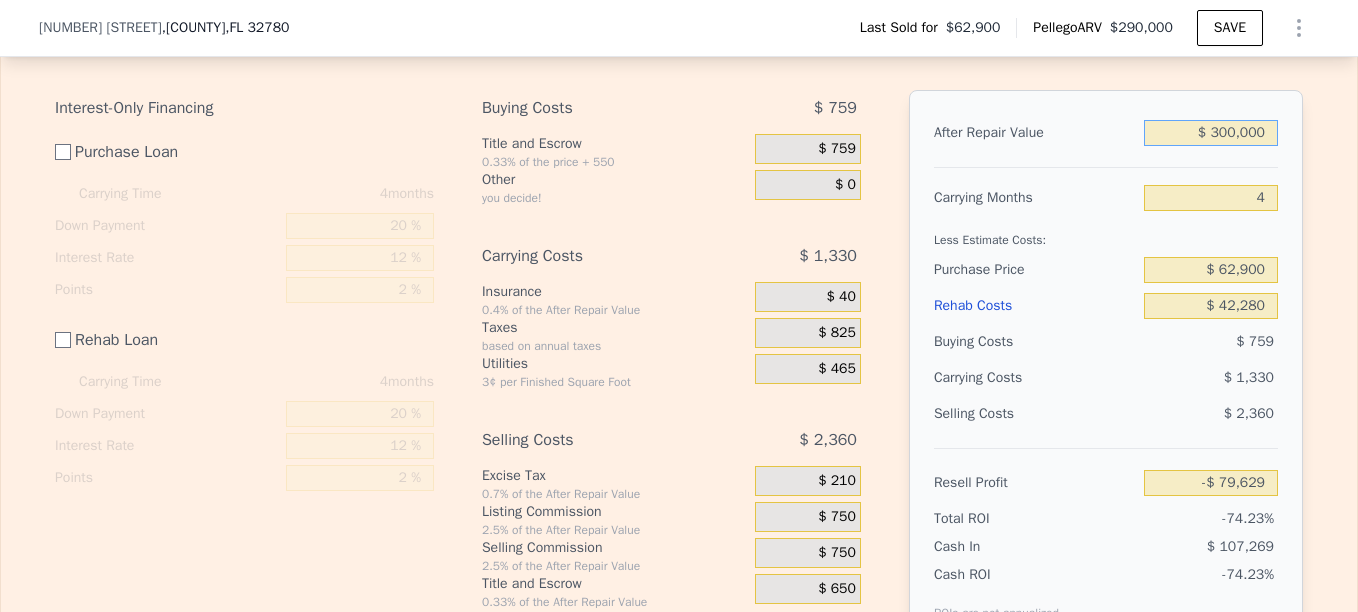 type on "$ 173,722" 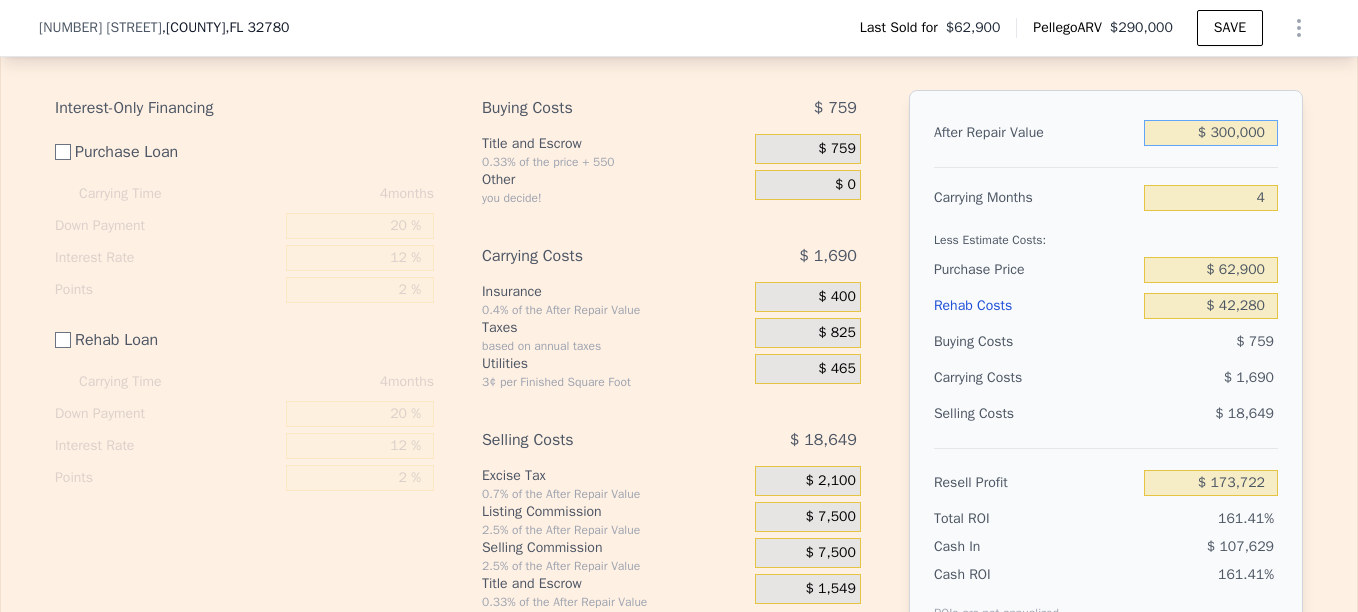type on "$ 300,000" 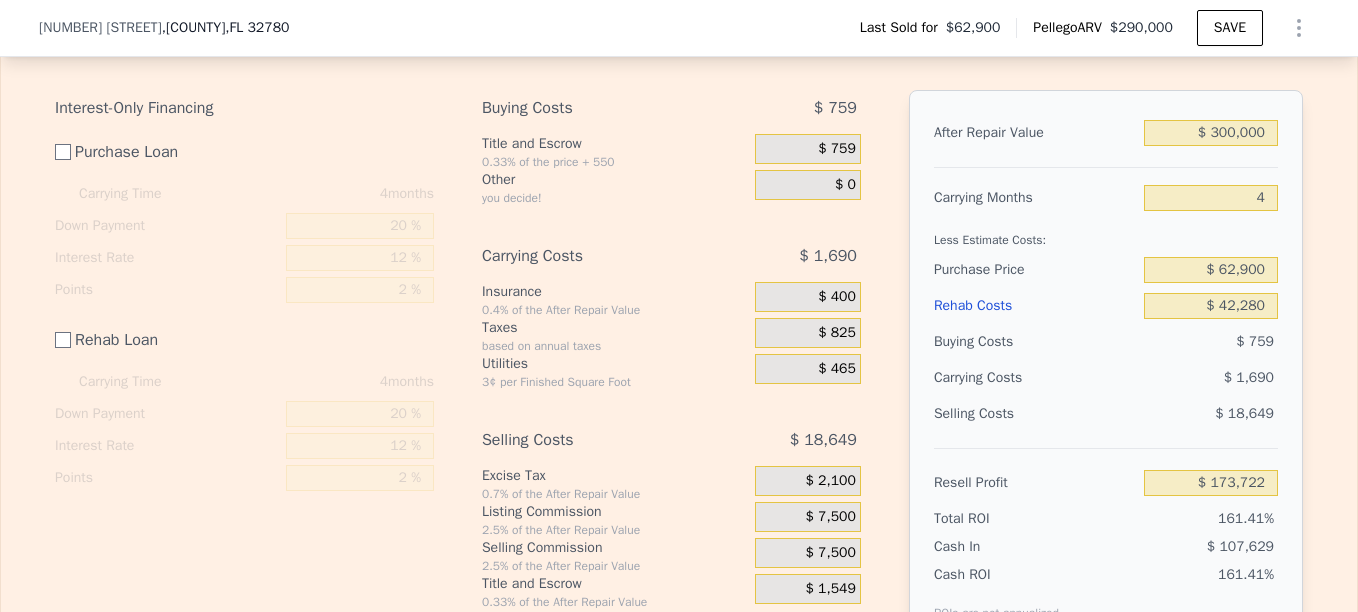 click on "After Repair Value $ 300,000 Carrying Months 4 Less Estimate Costs: Purchase Price $ 62,900 Rehab Costs $ 42,280 Buying Costs $ 759 Carrying Costs $ 1,690 Selling Costs $ 18,649 Resell Profit $ 173,722 Total ROI 161.41% Cash In $ 107,629 Cash ROI ROIs are not annualized 161.41%" at bounding box center (1106, 368) 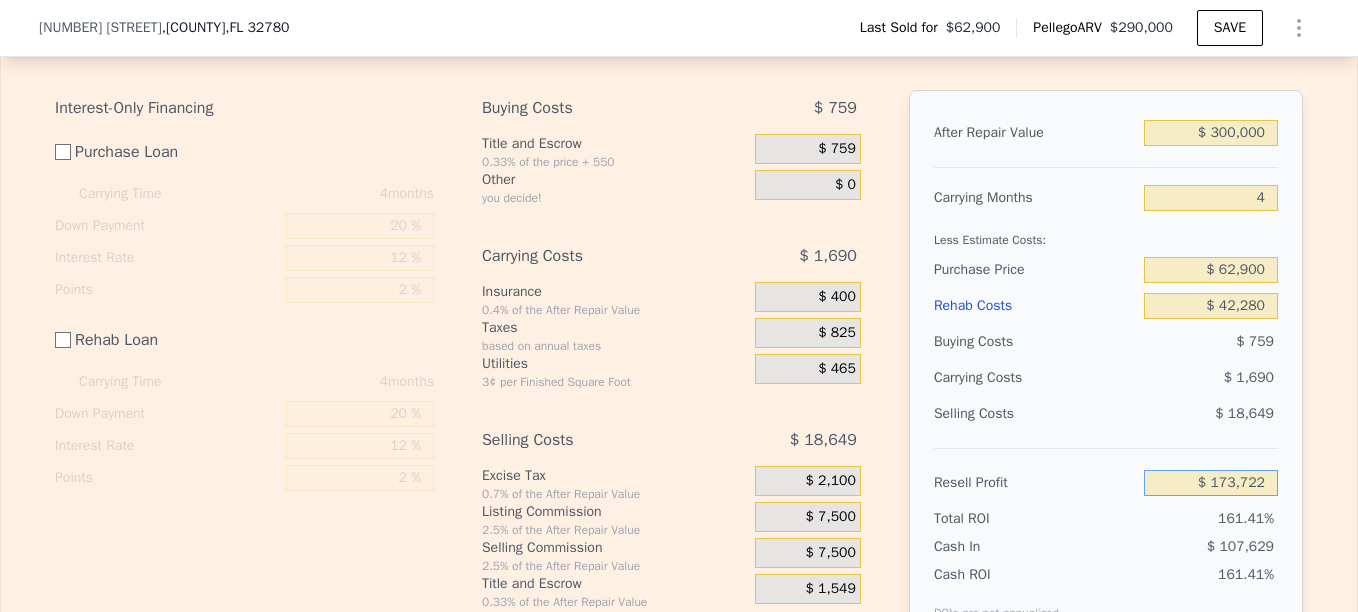 click on "$ 173,722" at bounding box center (1211, 483) 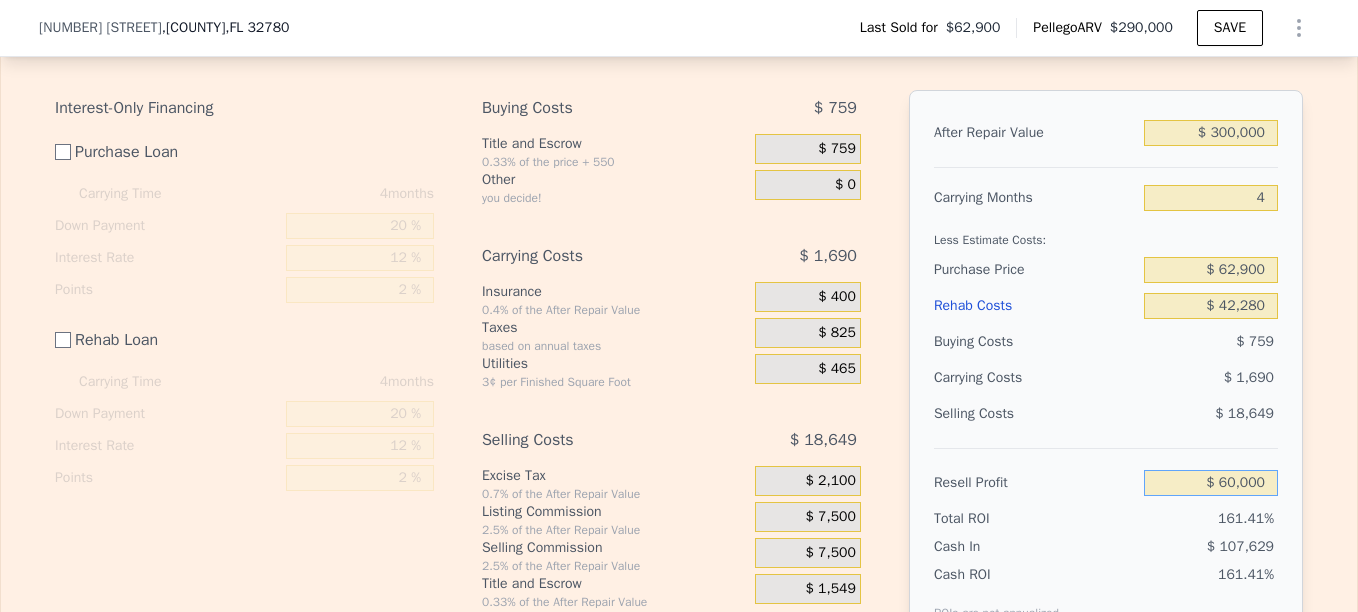 type on "$ 60,000" 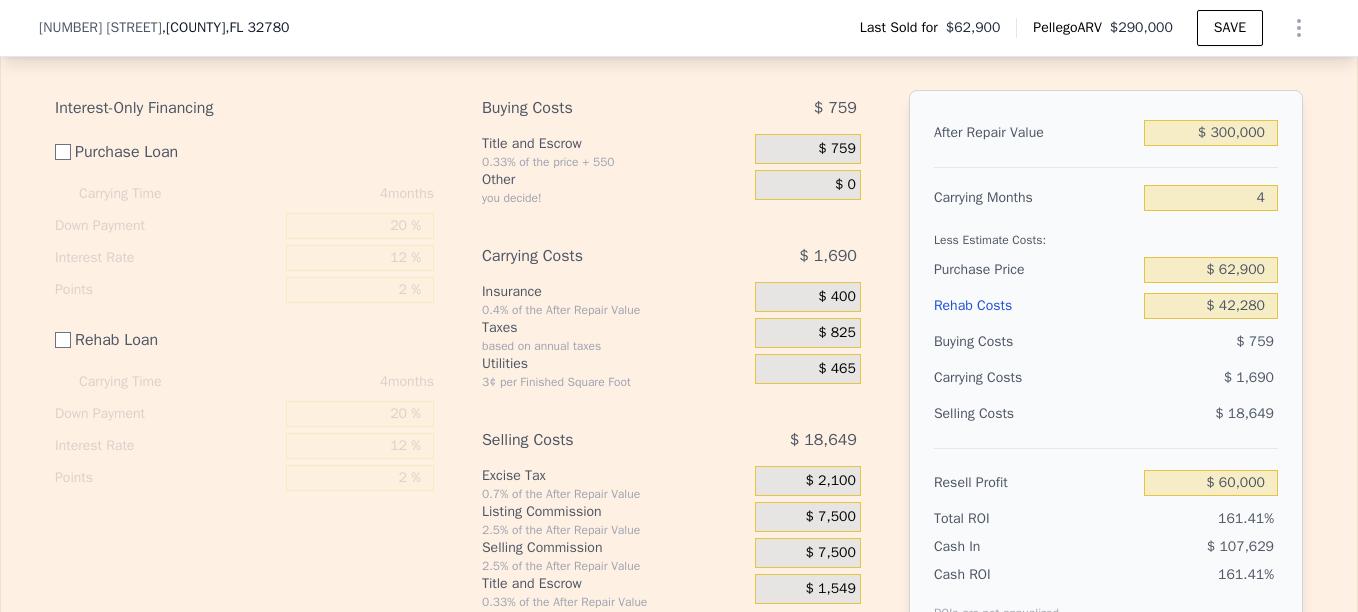 click on "Edit the assumptions in yellow boxes. Input profit to calculate an offer price. Pre-set assumptions are computer generated by Pellego. Interest-Only Financing Purchase Loan Carrying Time 4 months Down Payment 20 % Interest Rate 12 % Points 2 % Rehab Loan Carrying Time 4 months Down Payment 20 % Interest Rate 12 % Points 2 % Buying Costs $ [PRICE] Title and Escrow 0.33% of the price + 550 $ [PRICE] Other you decide! $ 0 Carrying Costs $ [PRICE] Insurance 0.4% of the After Repair Value $ [PRICE] Taxes based on annual taxes $ [PRICE] Utilities 3¢ per Finished Square Foot $ [PRICE] Selling Costs $ [PRICE] Excise Tax 0.7% of the After Repair Value $ [PRICE] Listing Commission 2.5% of the After Repair Value $ [PRICE] Selling Commission 2.5% of the After Repair Value $ [PRICE] Title and Escrow 0.33% of the After Repair Value $ [PRICE] After Repair Value $ [PRICE] Carrying Months 4 Less Estimate Costs: Purchase Price $ [PRICE] Rehab Costs $ [PRICE] Buying Costs $ [PRICE] Carrying Costs $ [PRICE] Selling Costs $ [PRICE] Resell Profit $ [PRICE] Total ROI" at bounding box center [679, 344] 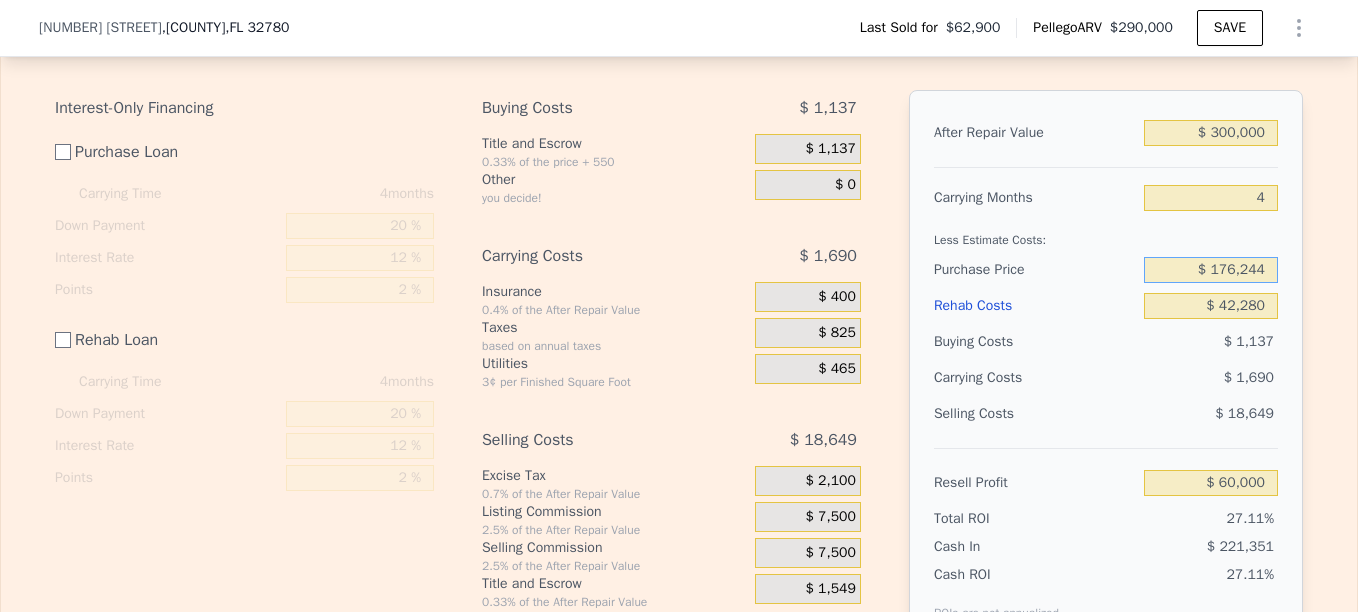 click on "$ 176,244" at bounding box center (1211, 270) 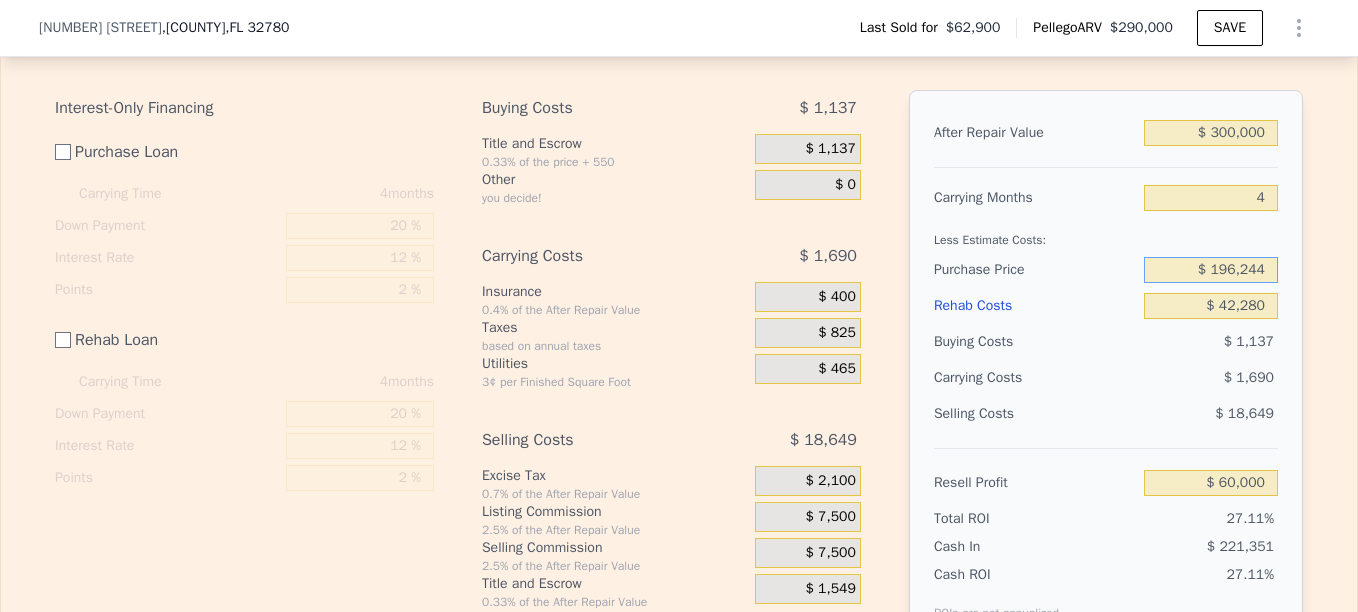 type on "$ 196,244" 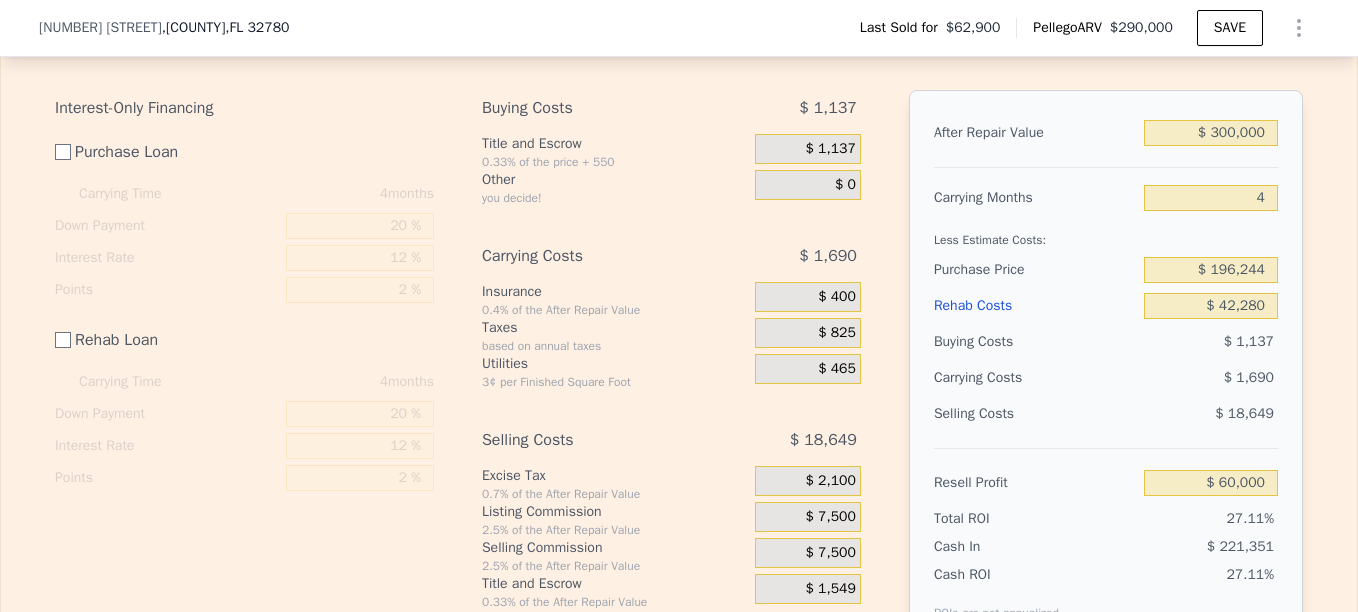 click on "Edit the assumptions in yellow boxes. Input profit to calculate an offer price. Pre-set assumptions are computer generated by Pellego. Interest-Only Financing Purchase Loan Carrying Time 4 months Down Payment 20 % Interest Rate 12 % Points 2 % Rehab Loan Carrying Time 4 months Down Payment 20 % Interest Rate 12 % Points 2 % Buying Costs $ [PRICE] Title and Escrow 0.33% of the price + 550 $ [PRICE] Other you decide! $ 0 Carrying Costs $ [PRICE] Insurance 0.4% of the After Repair Value $ [PRICE] Taxes based on annual taxes $ [PRICE] Utilities 3¢ per Finished Square Foot $ [PRICE] Selling Costs $ [PRICE] Excise Tax 0.7% of the After Repair Value $ [PRICE] Listing Commission 2.5% of the After Repair Value $ [PRICE] Selling Commission 2.5% of the After Repair Value $ [PRICE] Title and Escrow 0.33% of the After Repair Value $ [PRICE] After Repair Value $ [PRICE] Carrying Months 4 Less Estimate Costs: Purchase Price $ [PRICE] Rehab Costs $ [PRICE] Buying Costs $ [PRICE] Carrying Costs $ [PRICE] Selling Costs $ [PRICE] Resell Profit $ $" at bounding box center (679, 344) 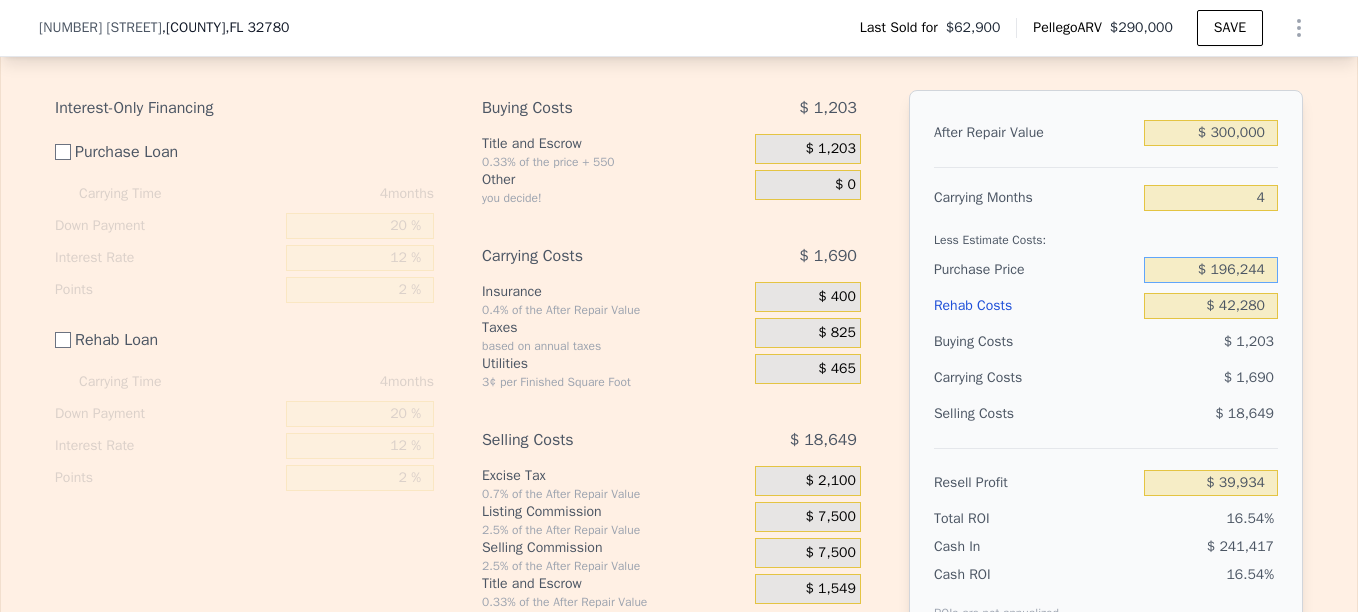 click on "$ 196,244" at bounding box center (1211, 270) 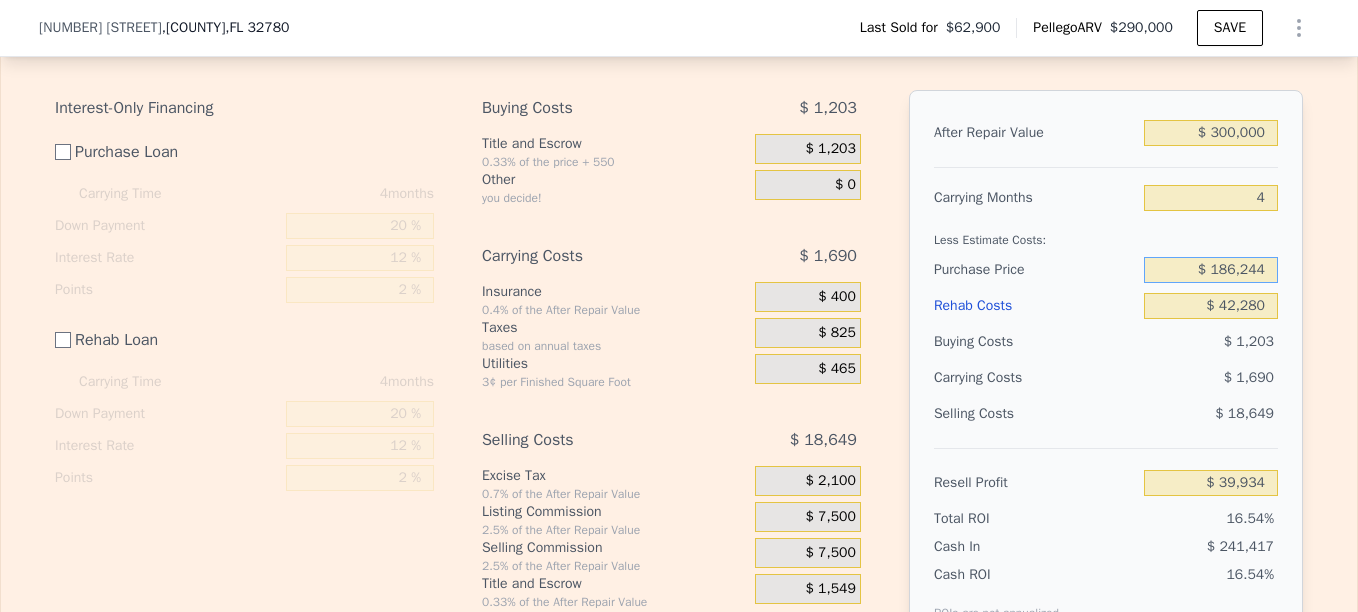type on "$ 186,244" 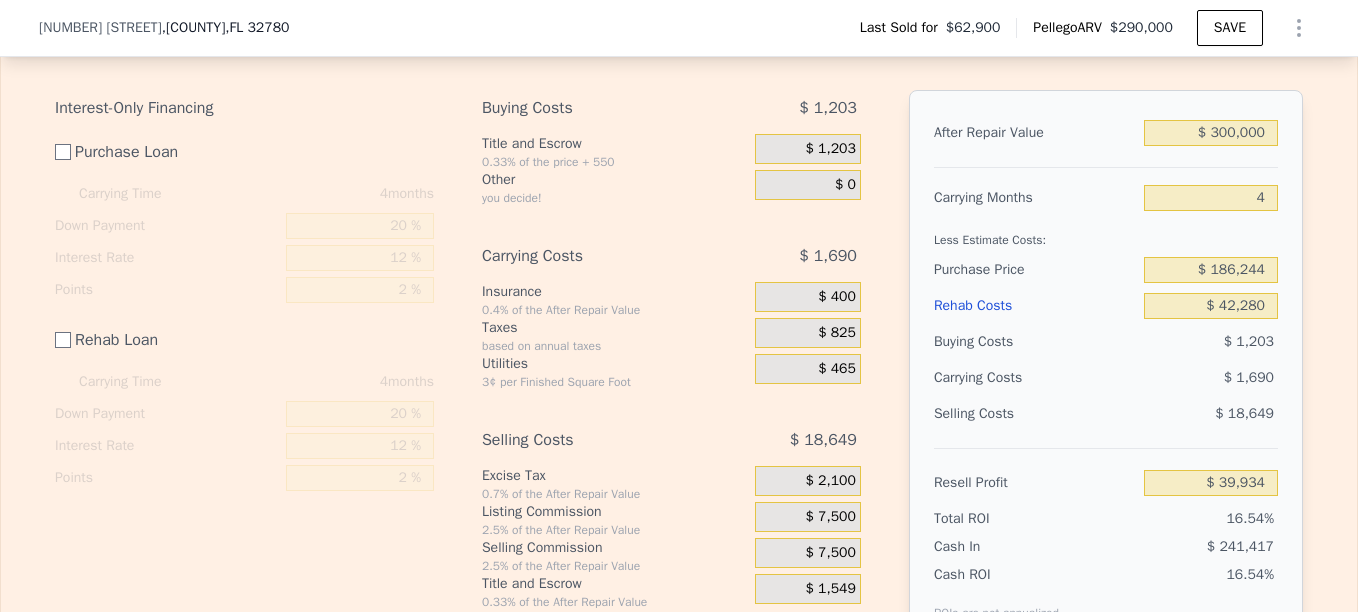 click on "Edit the assumptions in yellow boxes. Input profit to calculate an offer price. Pre-set assumptions are computer generated by Pellego . Interest-Only Financing Purchase Loan Carrying Time 4 months Down Payment 20 % Interest Rate 12 % Points 2 % Rehab Loan Carrying Time 4 months Down Payment 20 % Interest Rate 12 % Points 2 % Buying Costs $ 1,203 Title and Escrow 0.33% of the price + 550 $ 1,203 Other you decide! $ 0 Carrying Costs $ 1,690 Insurance 0.4% of the After Repair Value $ 400 Taxes based on annual taxes $ 825 Utilities 3¢ per Finished Square Foot $ 465 Selling Costs $ 18,649 Excise Tax 0.7% of the After Repair Value $ 2,100 Listing Commission 2.5% of the After Repair Value $ 7,500 Selling Commission 2.5% of the After Repair Value $ 7,500 Title and Escrow 0.33% of the After Repair Value $ 1,549 After Repair Value $ 300,000 Carrying Months 4 Less Estimate Costs: Purchase Price $ 186,244 Rehab Costs $ 42,280 Buying Costs $ 1,203 Carrying Costs $ 1,690 Selling Costs $ 18,649 Resell Profit $ 39,934" at bounding box center [679, 344] 